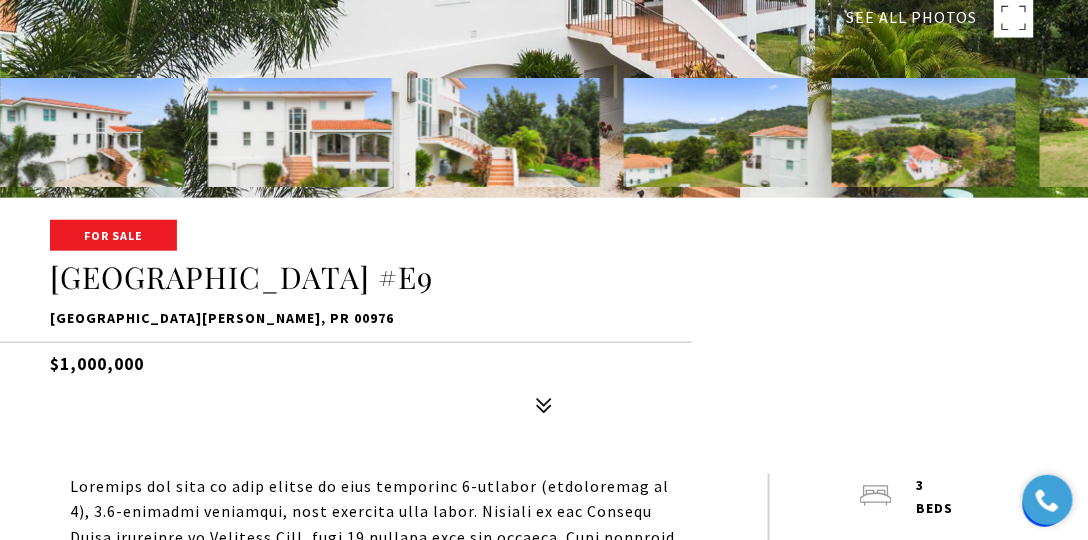 scroll, scrollTop: 342, scrollLeft: 0, axis: vertical 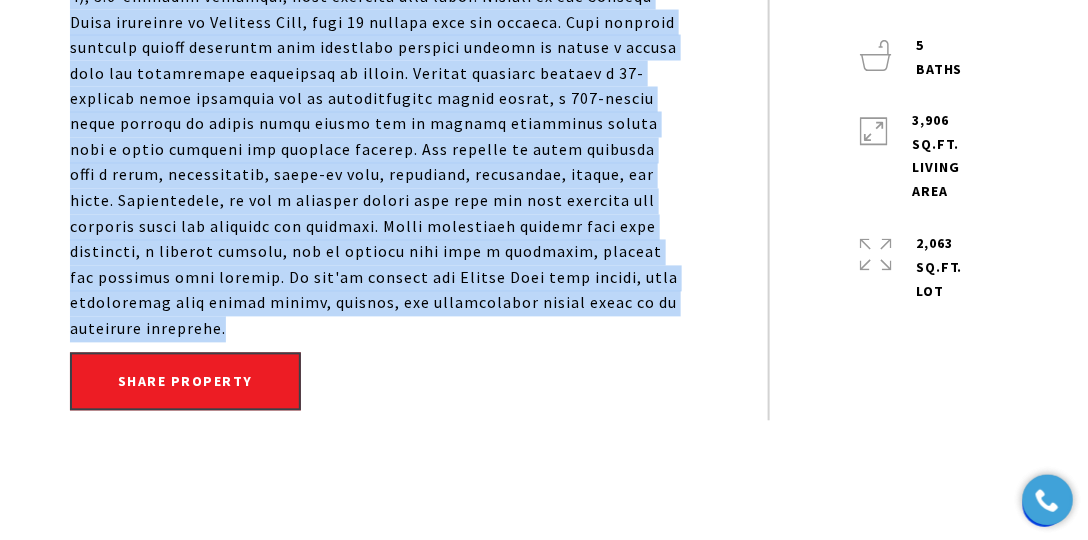 drag, startPoint x: 58, startPoint y: 239, endPoint x: 485, endPoint y: 325, distance: 435.57434 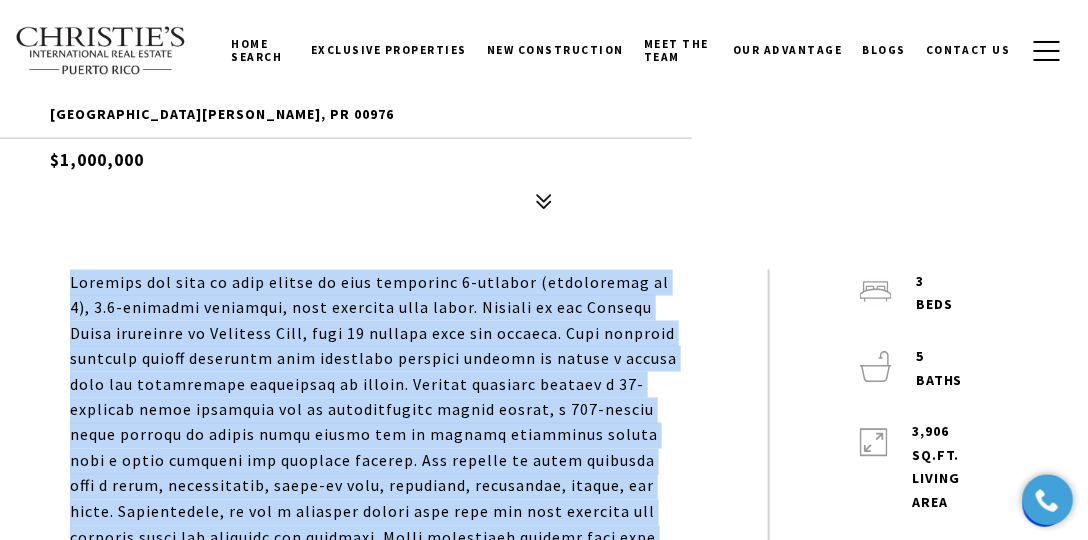 scroll, scrollTop: 514, scrollLeft: 0, axis: vertical 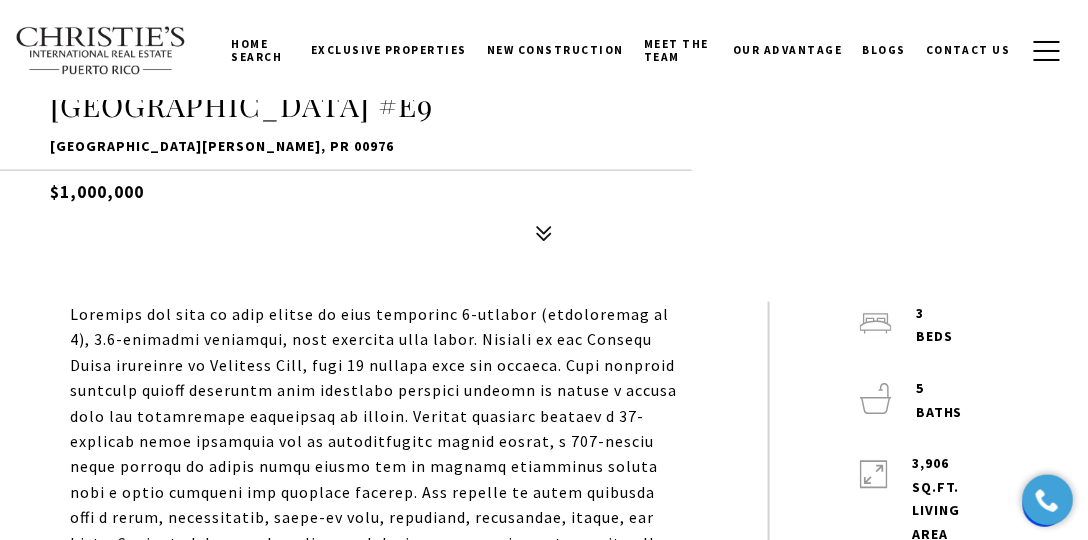 click on "SEE ALL PHOTOS" at bounding box center [544, -116] 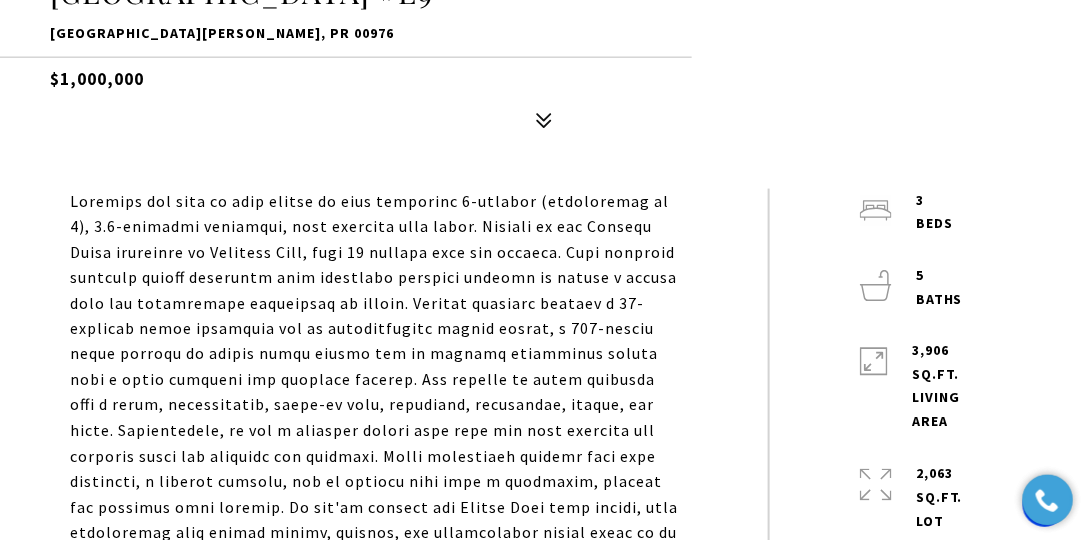 scroll, scrollTop: 628, scrollLeft: 0, axis: vertical 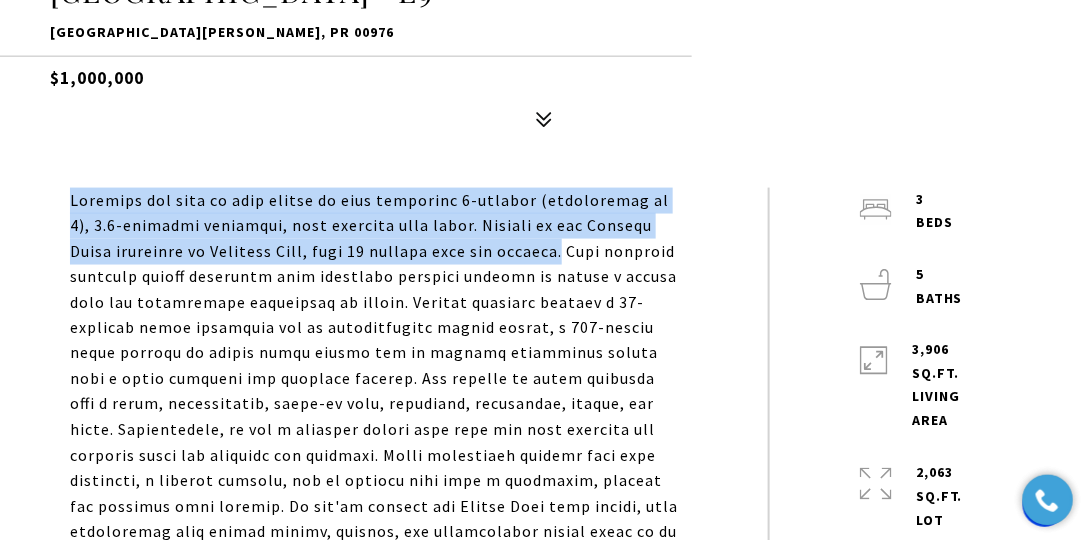 drag, startPoint x: 572, startPoint y: 251, endPoint x: 62, endPoint y: 194, distance: 513.1754 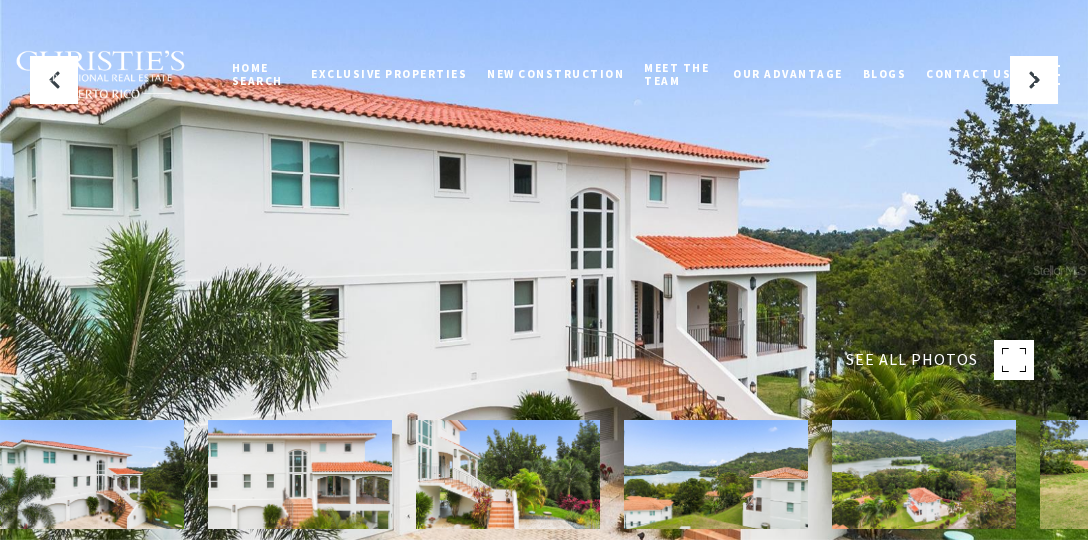 scroll, scrollTop: 0, scrollLeft: 0, axis: both 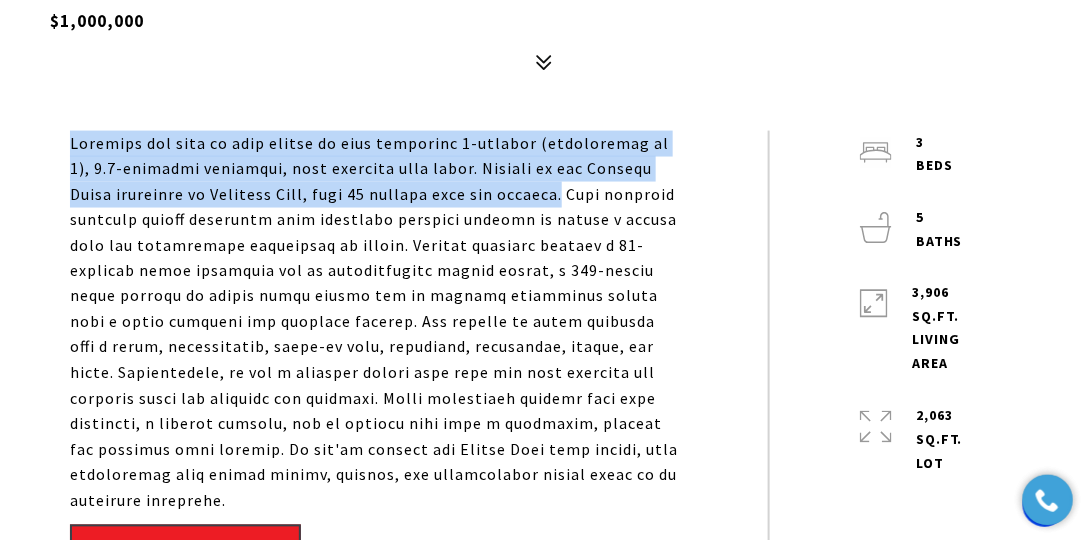 drag, startPoint x: 573, startPoint y: 194, endPoint x: 46, endPoint y: 134, distance: 530.40454 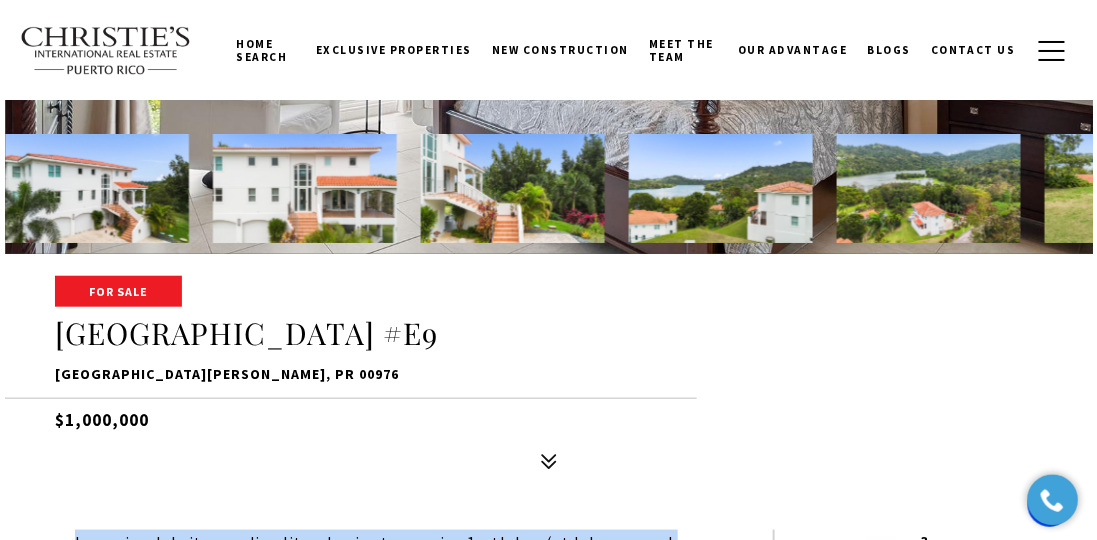 scroll, scrollTop: 228, scrollLeft: 0, axis: vertical 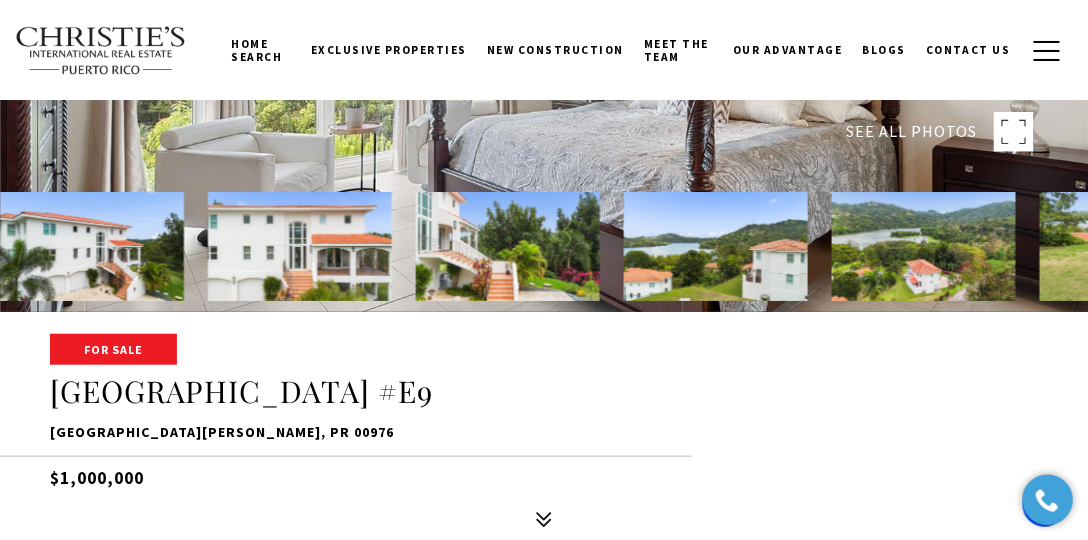 click 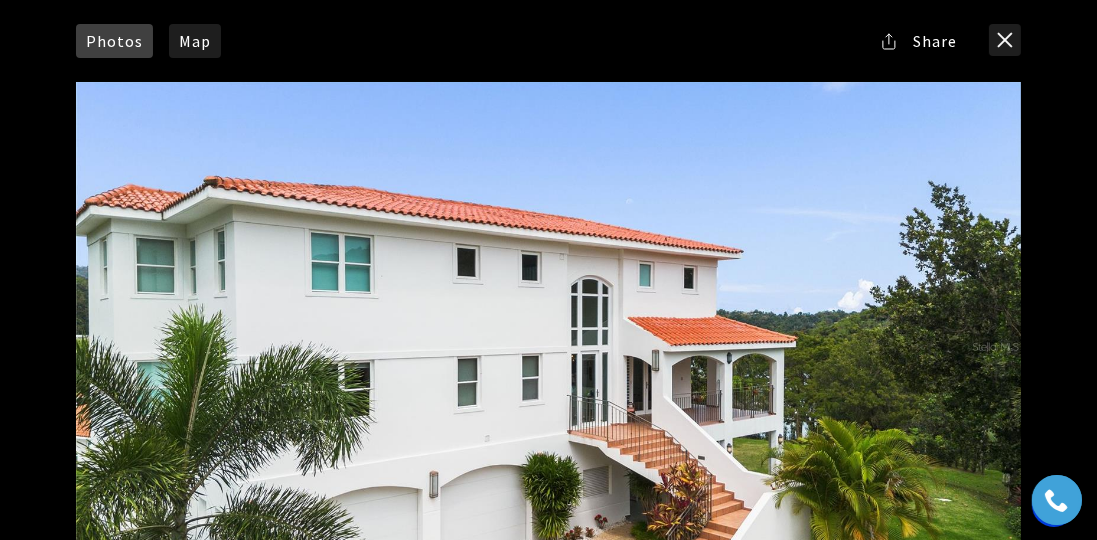 scroll, scrollTop: 285, scrollLeft: 0, axis: vertical 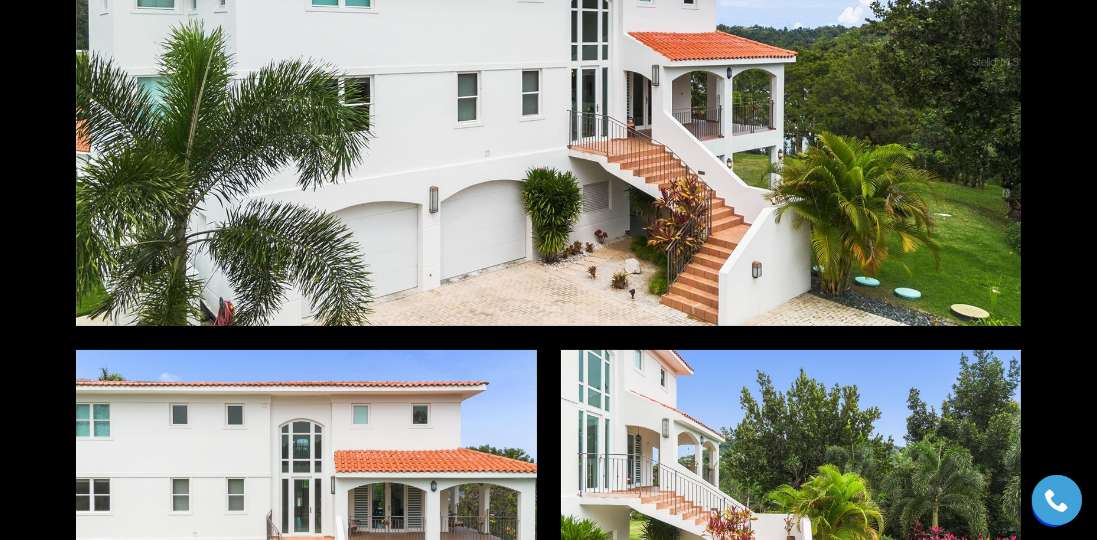 click at bounding box center [548, 61] 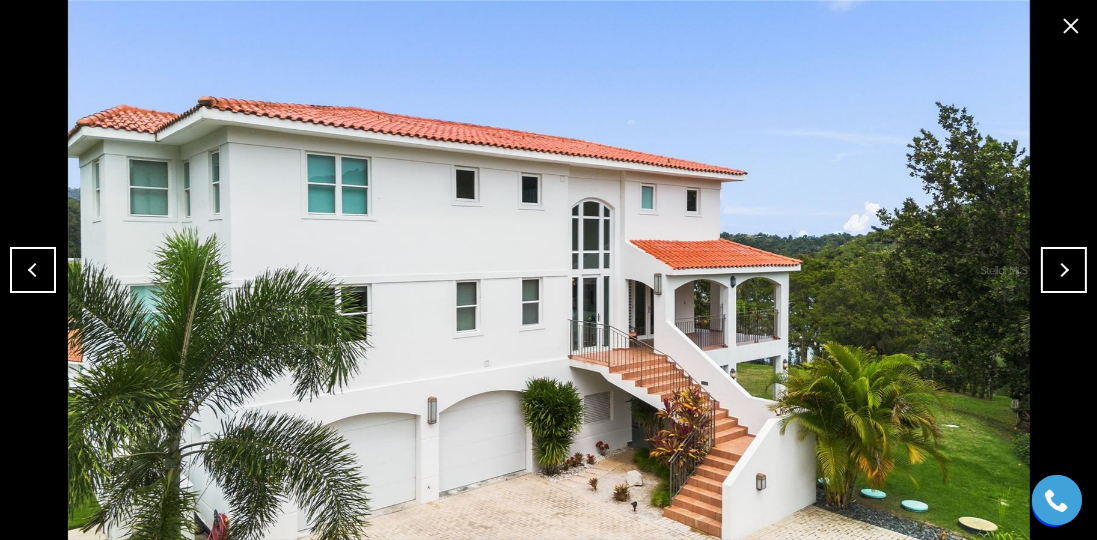 click at bounding box center [1064, 270] 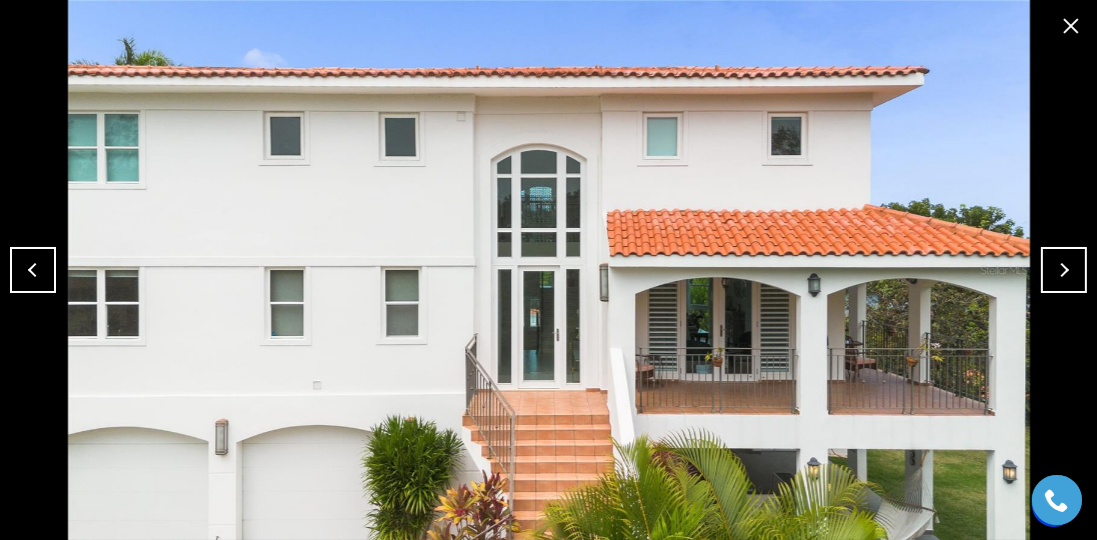 click at bounding box center (1064, 270) 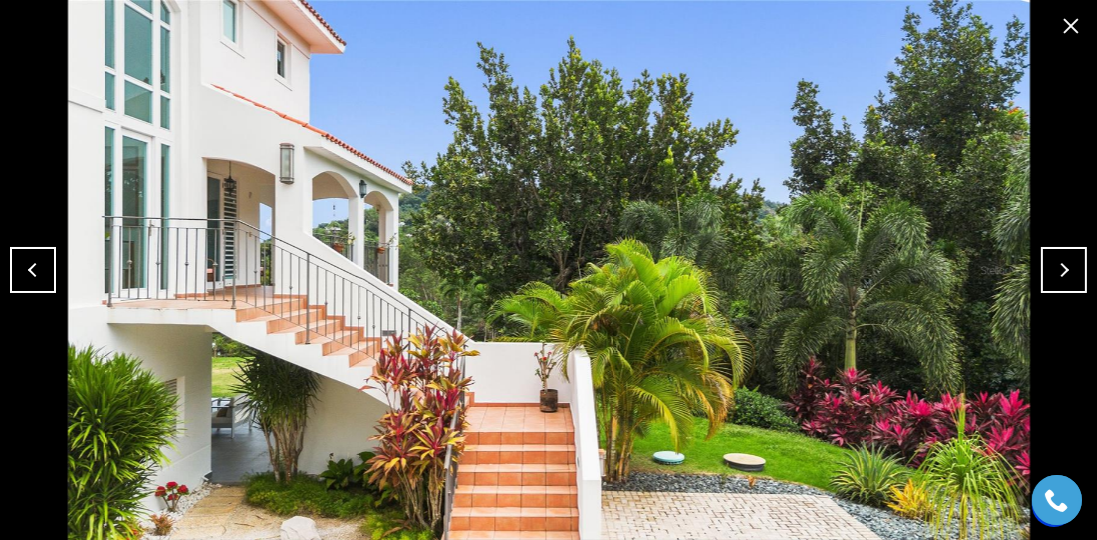 click at bounding box center (1064, 270) 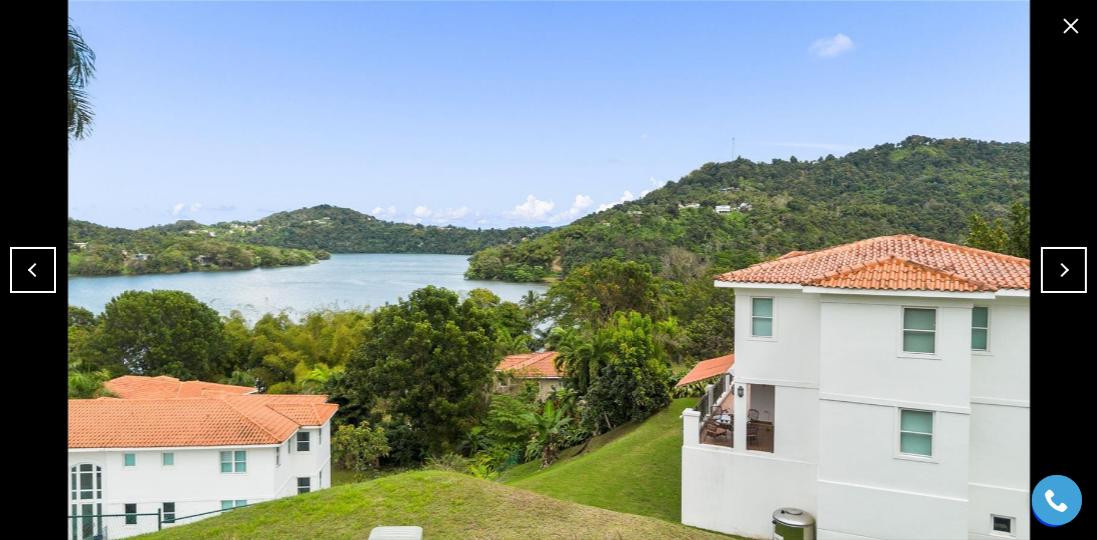click at bounding box center [1064, 270] 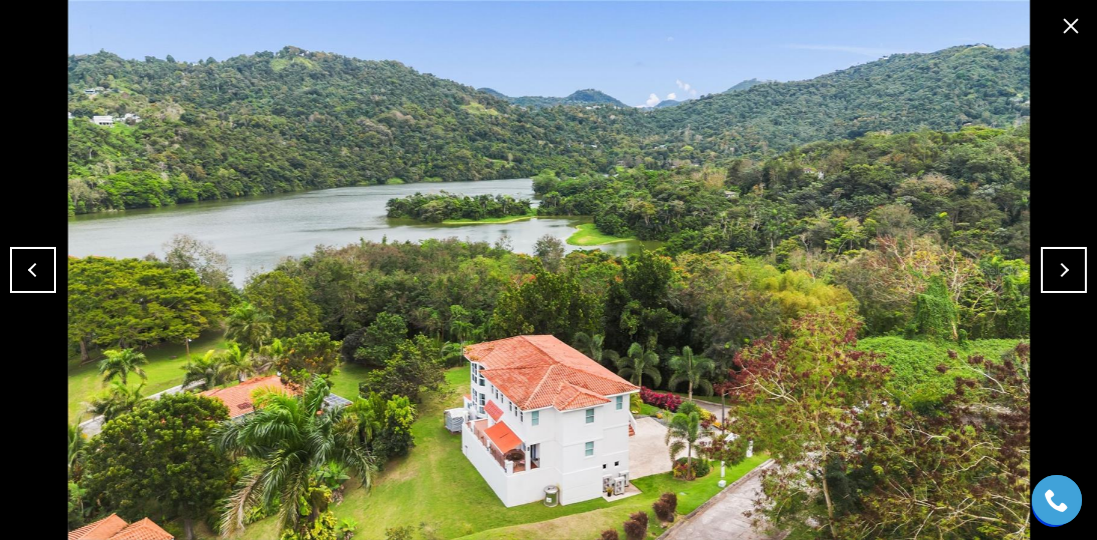 click at bounding box center (1064, 270) 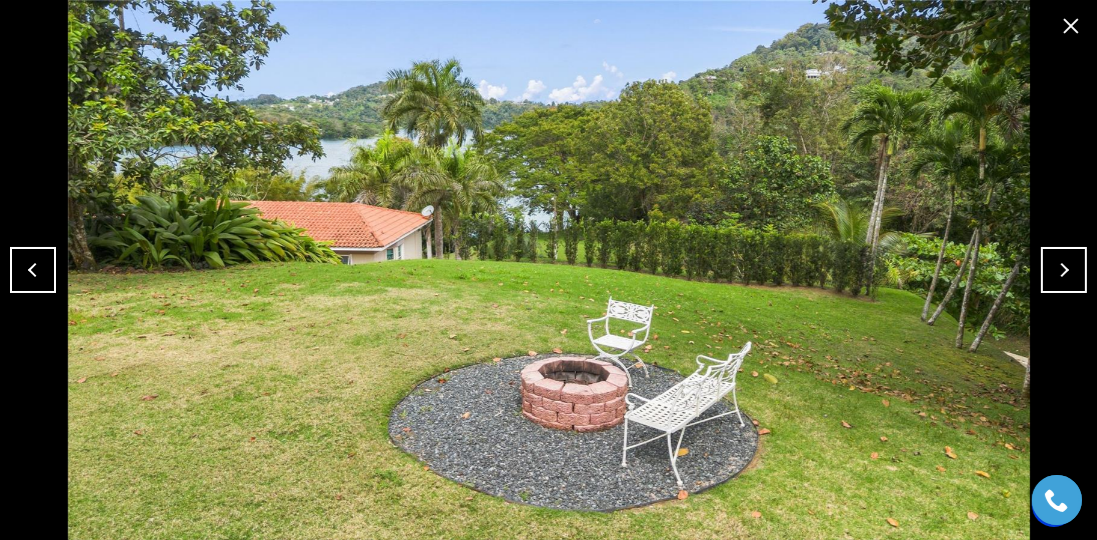click at bounding box center [33, 270] 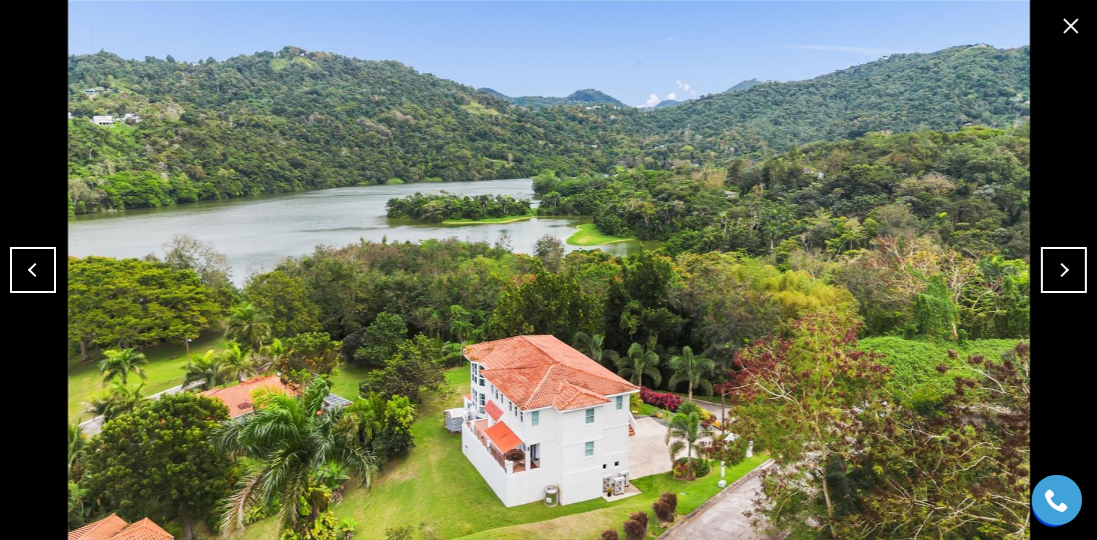 click at bounding box center [1064, 270] 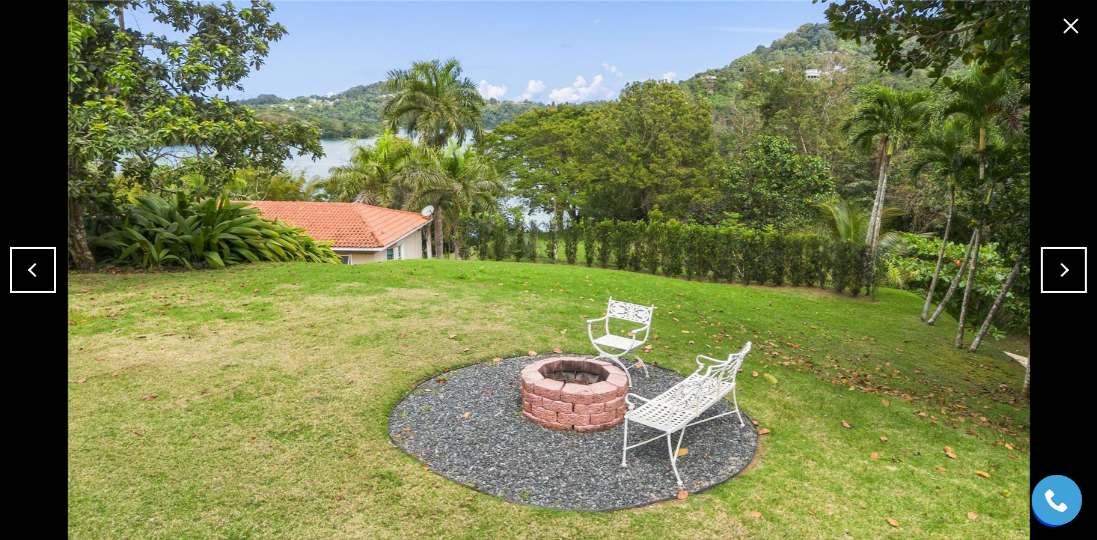 click at bounding box center [548, 270] 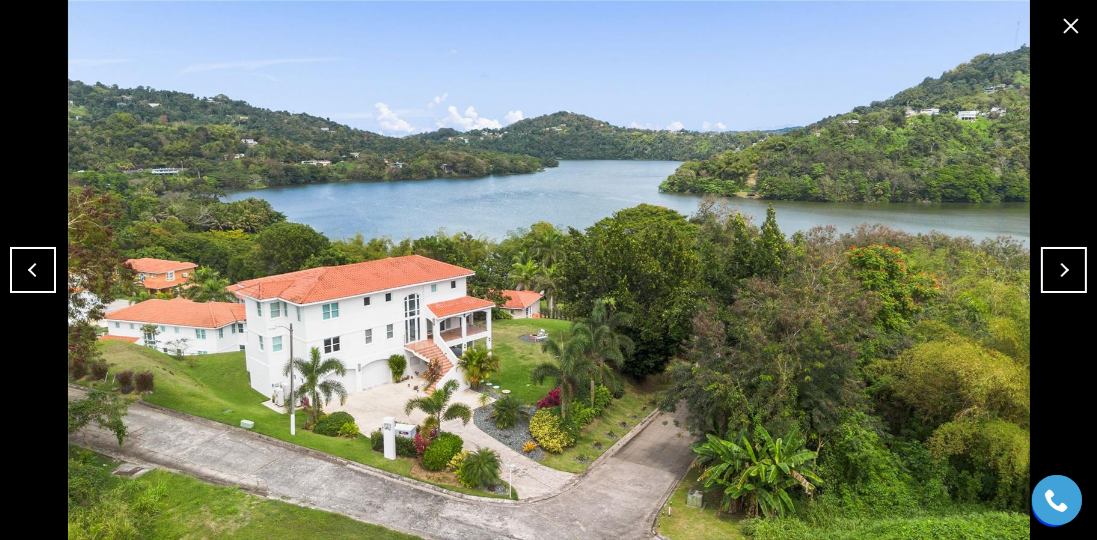 click at bounding box center [1064, 270] 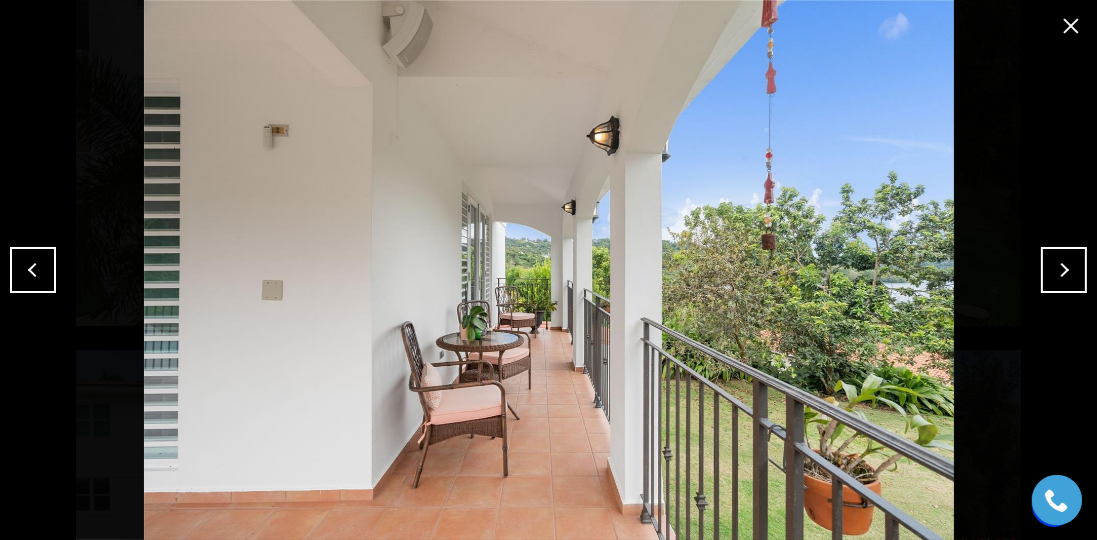 click at bounding box center [1064, 270] 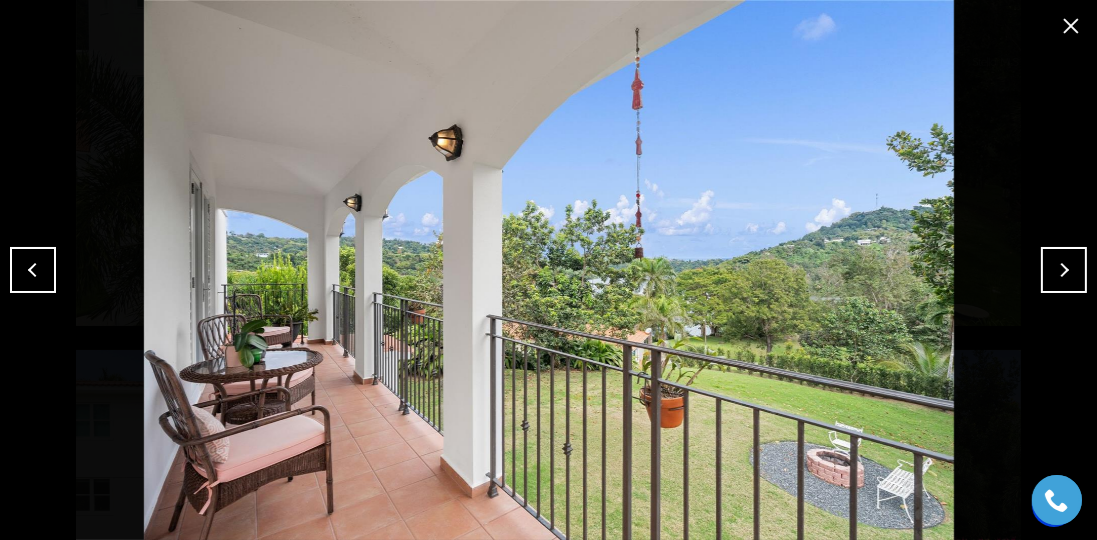 click at bounding box center (1064, 270) 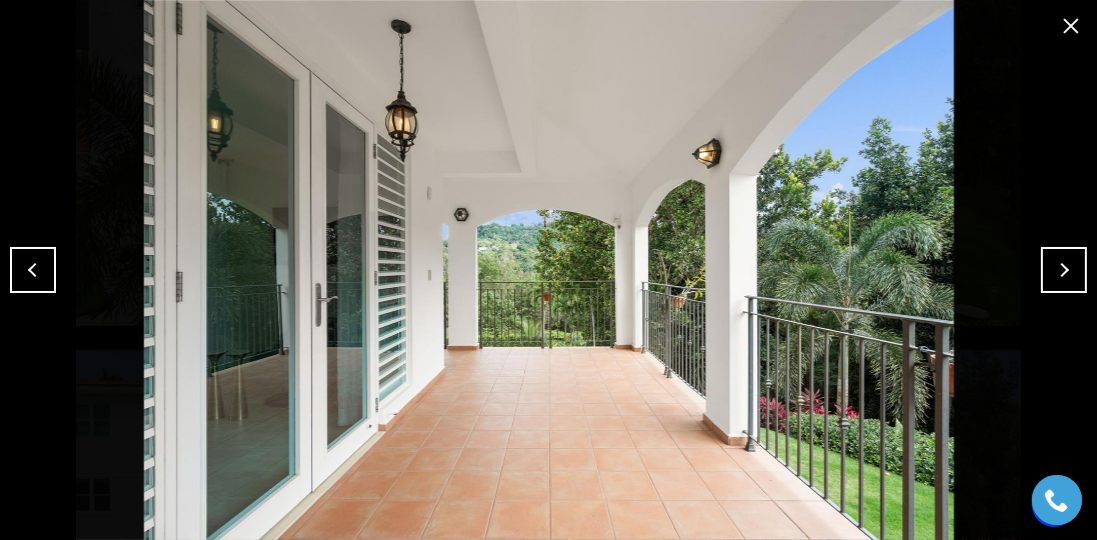 click at bounding box center (1064, 270) 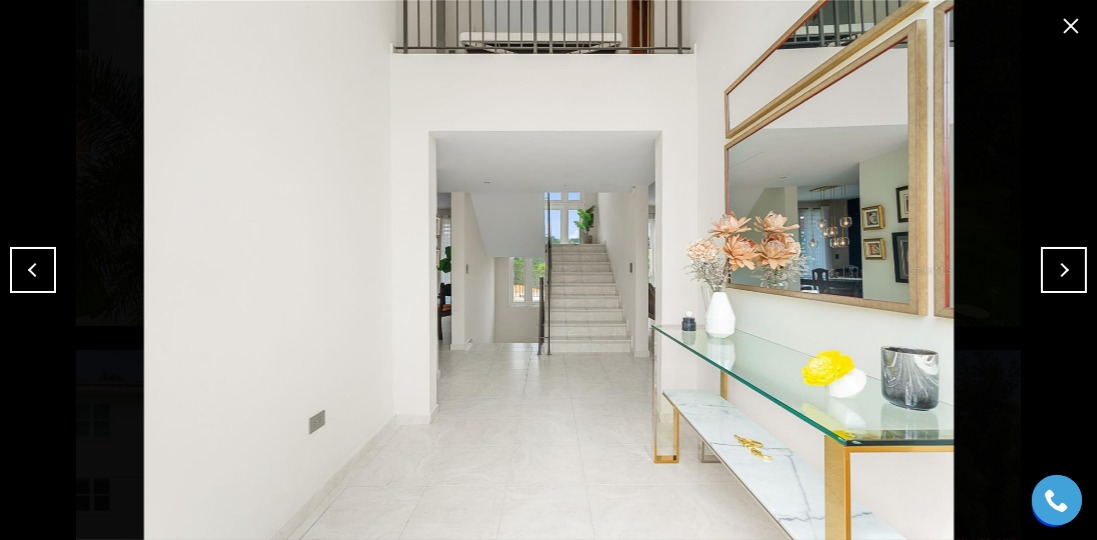 click at bounding box center [1064, 270] 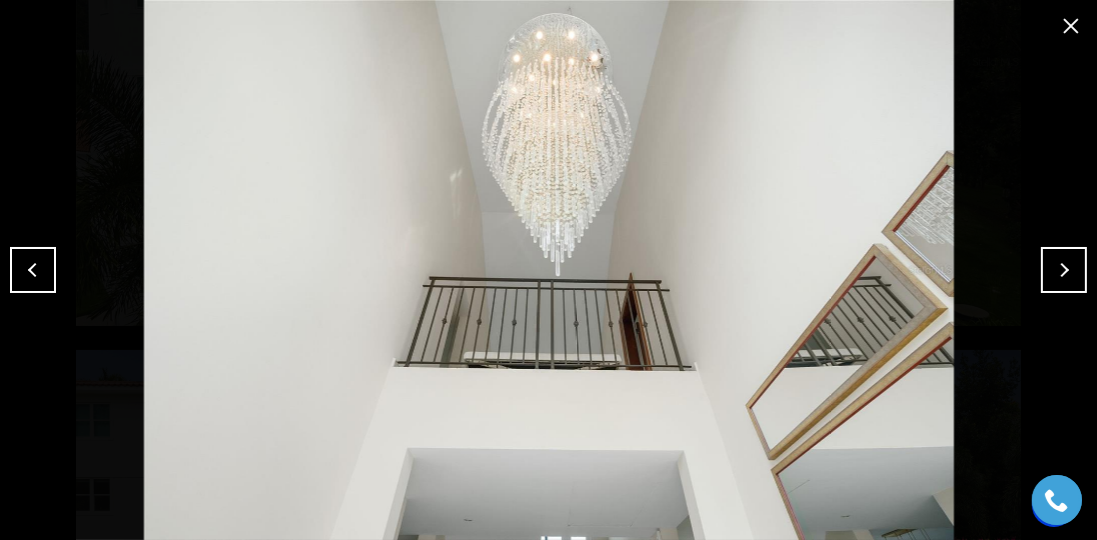 click at bounding box center [1064, 270] 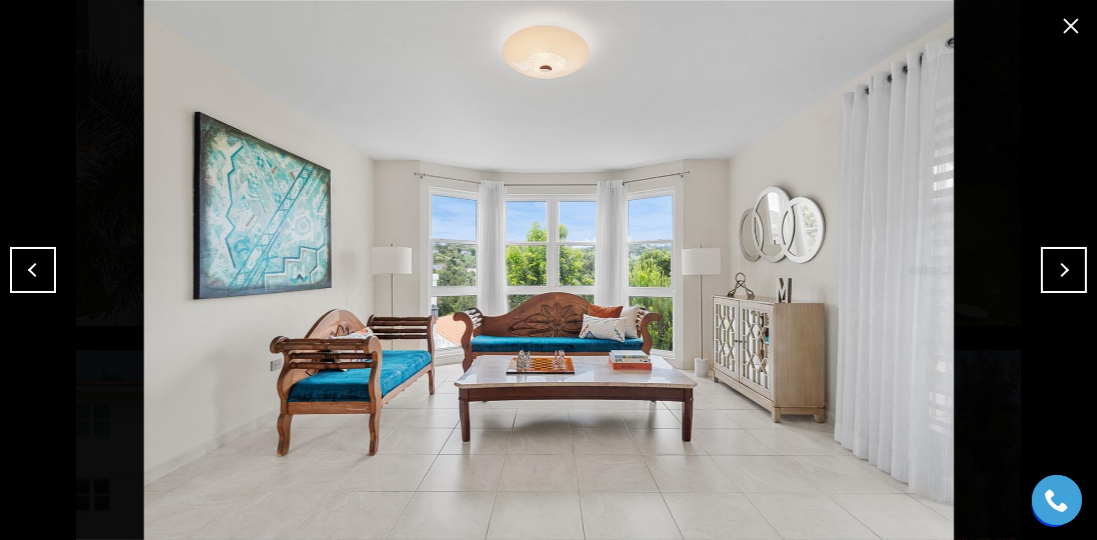 click at bounding box center (1071, 26) 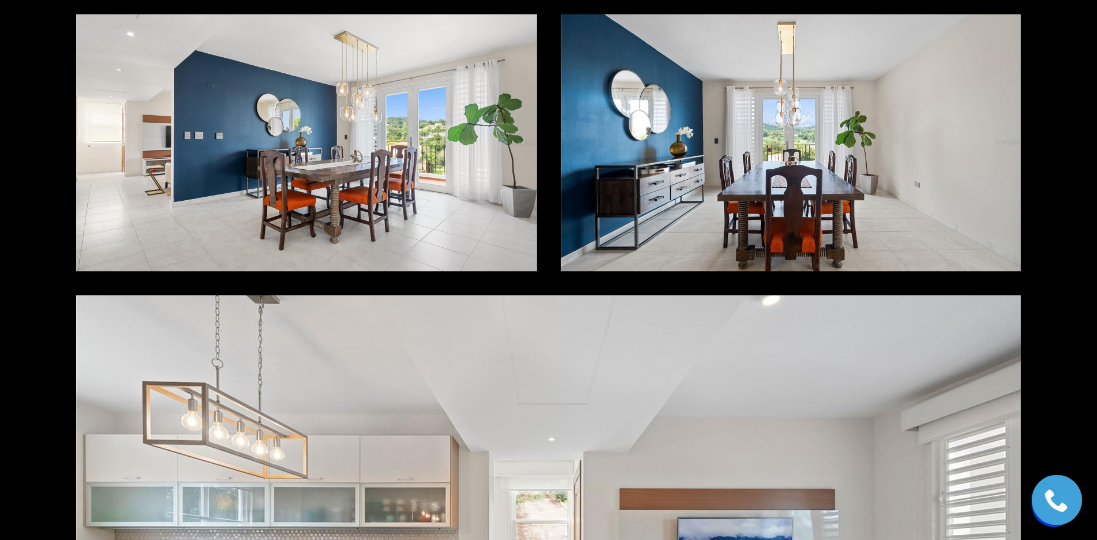 scroll, scrollTop: 5600, scrollLeft: 0, axis: vertical 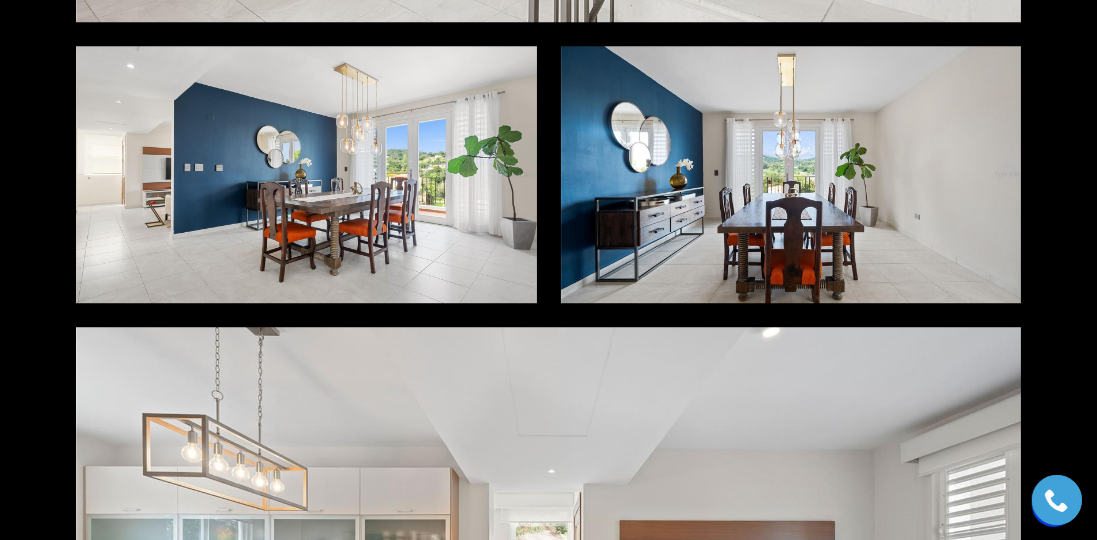 click at bounding box center (791, 175) 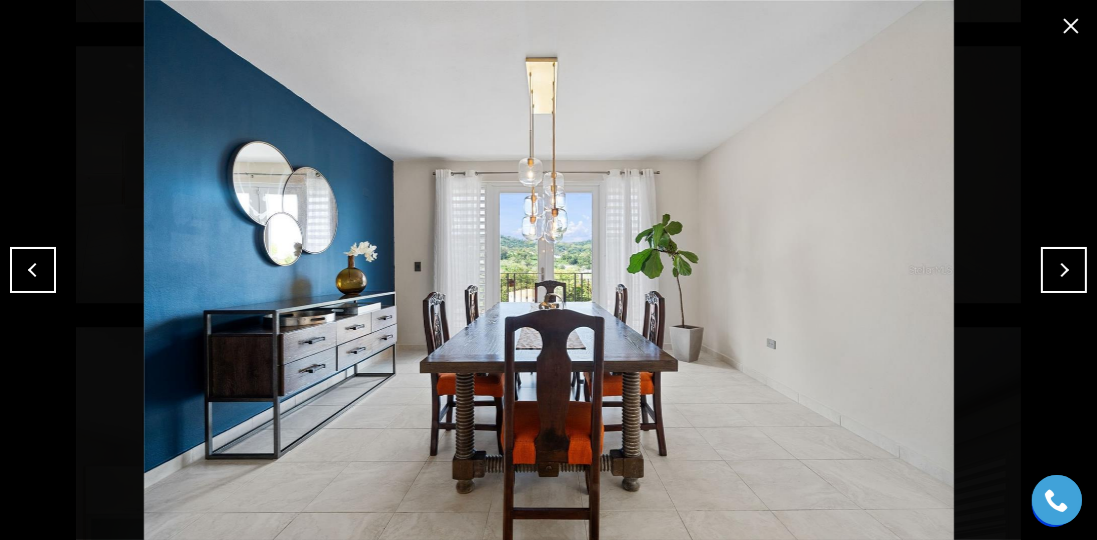 click at bounding box center (1064, 270) 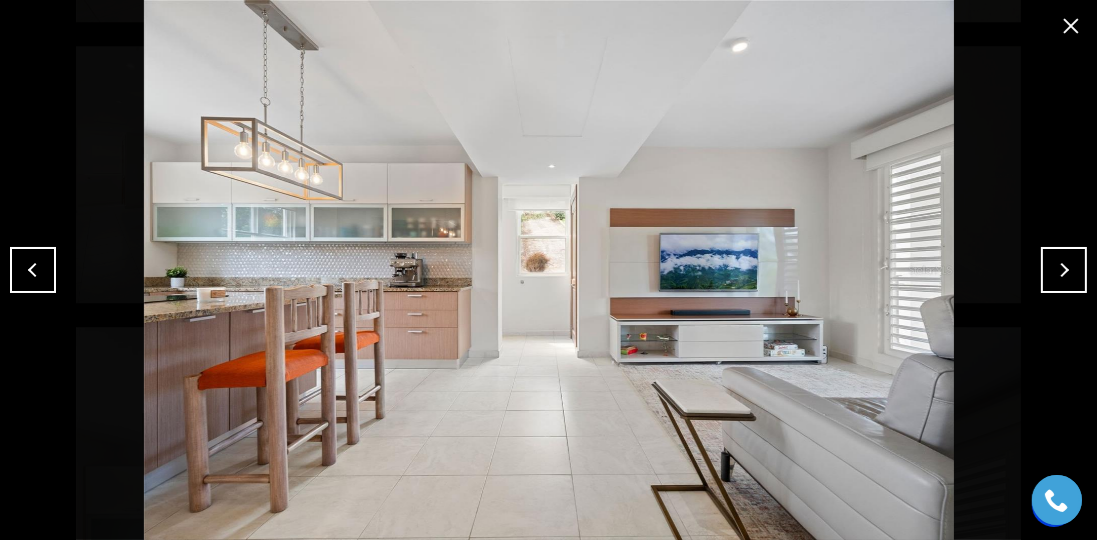 click at bounding box center [1071, 26] 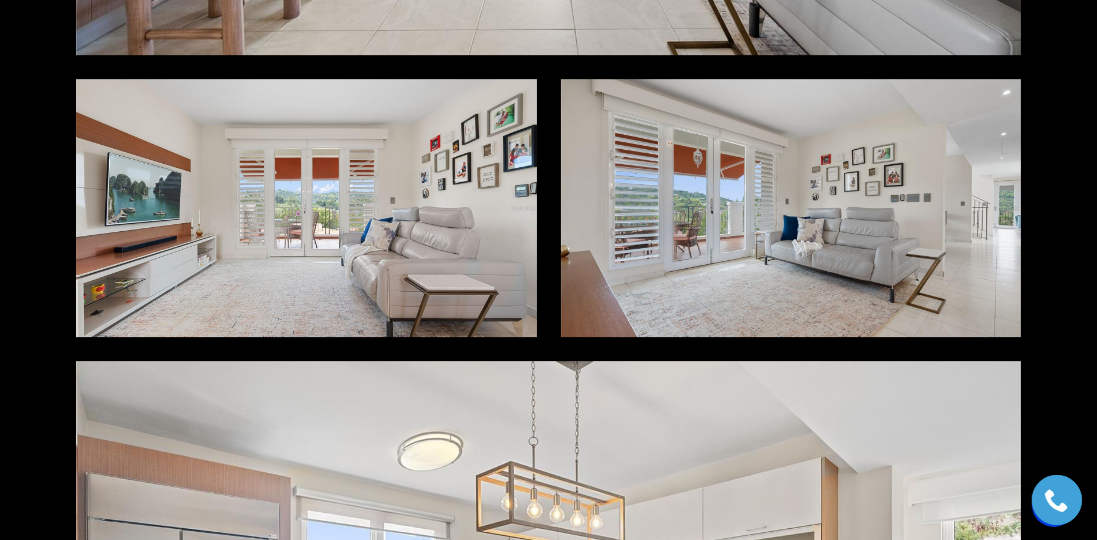 scroll, scrollTop: 6400, scrollLeft: 0, axis: vertical 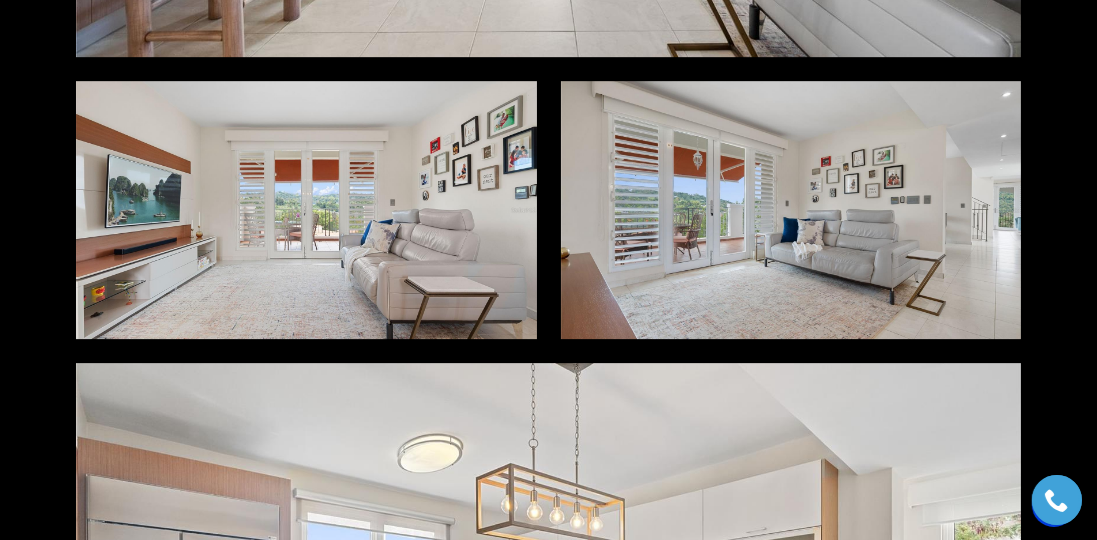 click at bounding box center (306, 210) 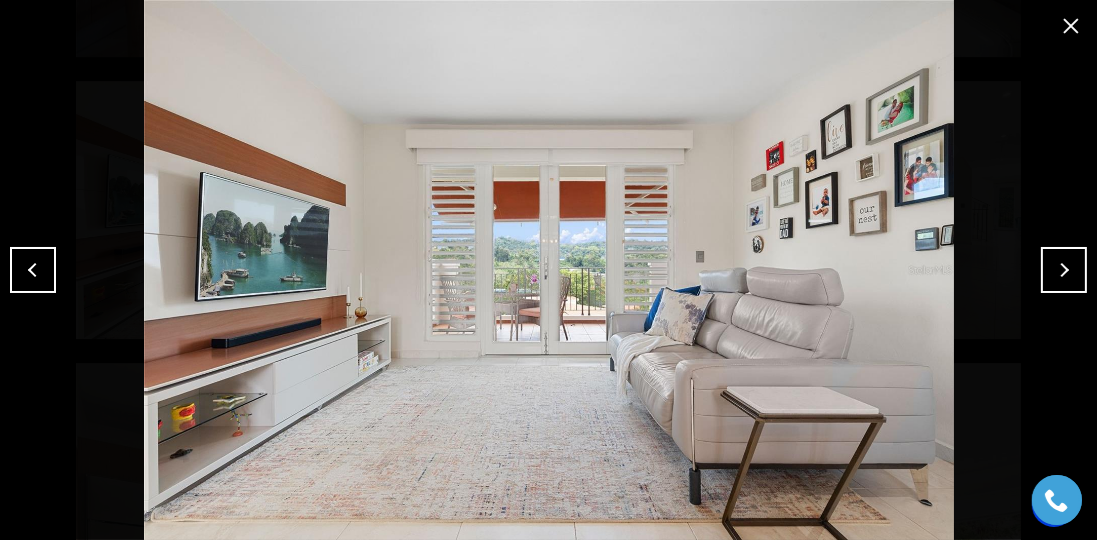 click at bounding box center (1071, 26) 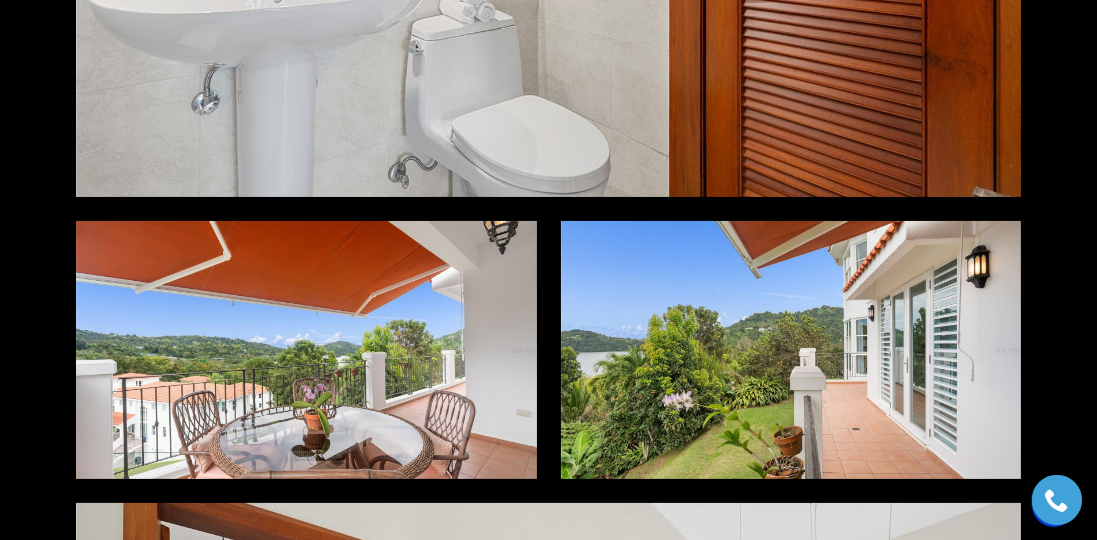 scroll, scrollTop: 8114, scrollLeft: 0, axis: vertical 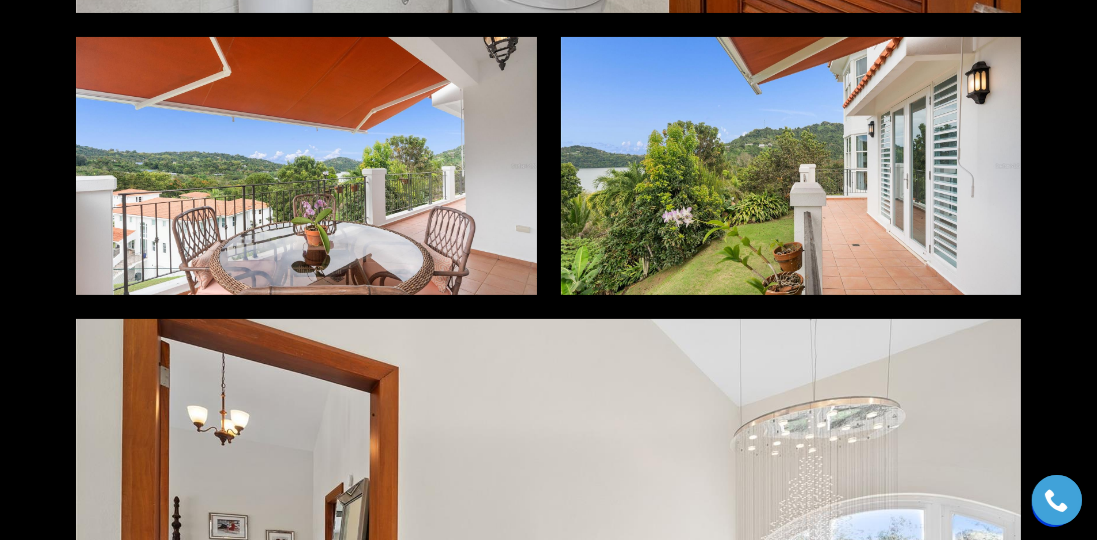 click at bounding box center (306, 166) 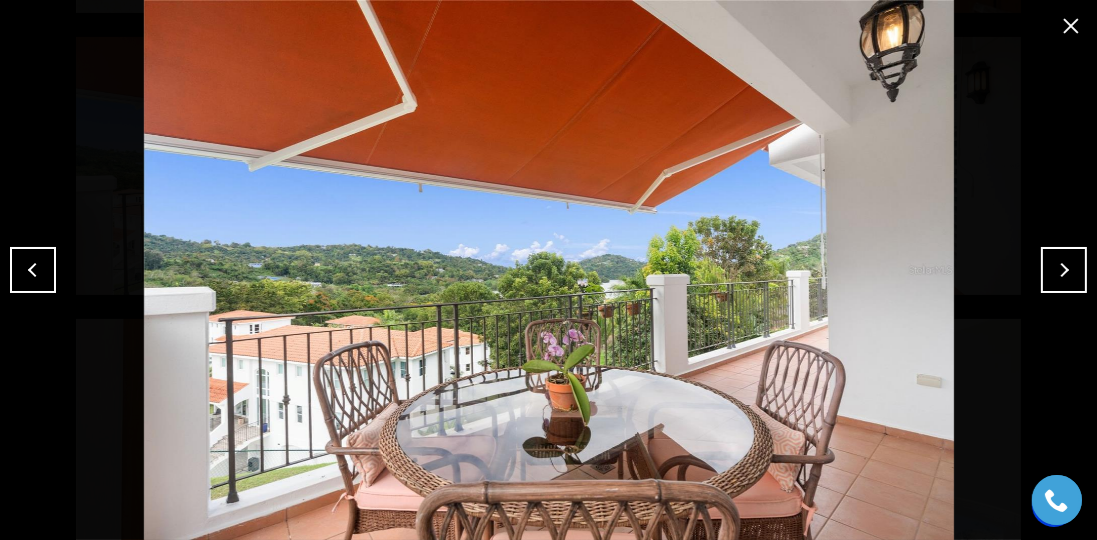 click at bounding box center (1064, 270) 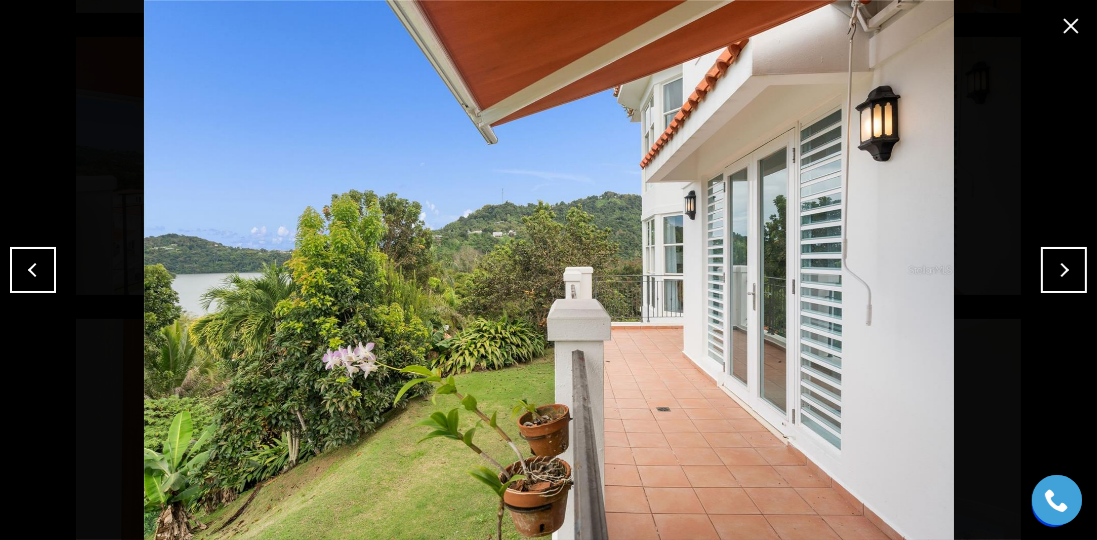 click at bounding box center [1064, 270] 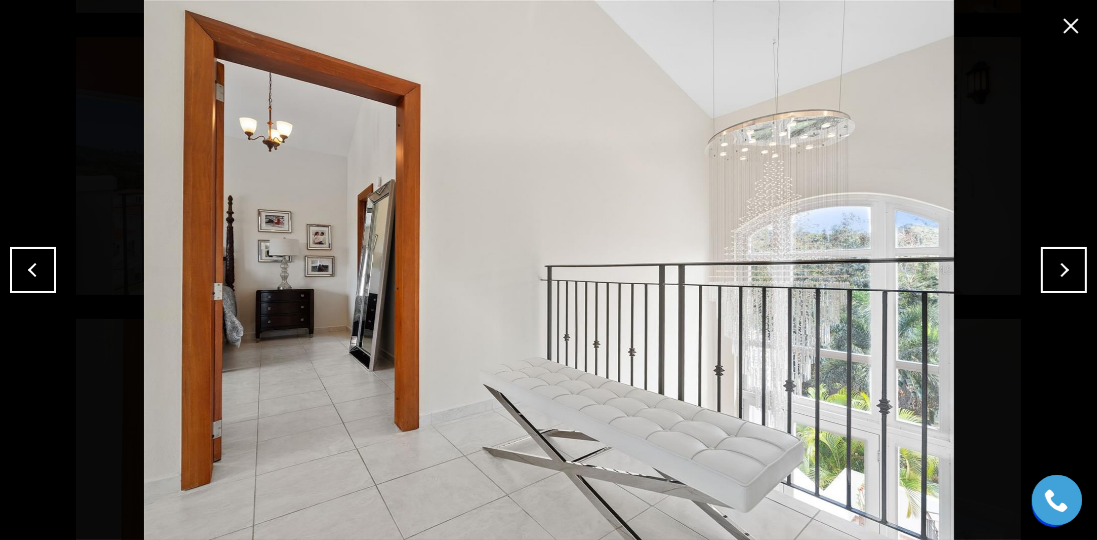 click at bounding box center (33, 270) 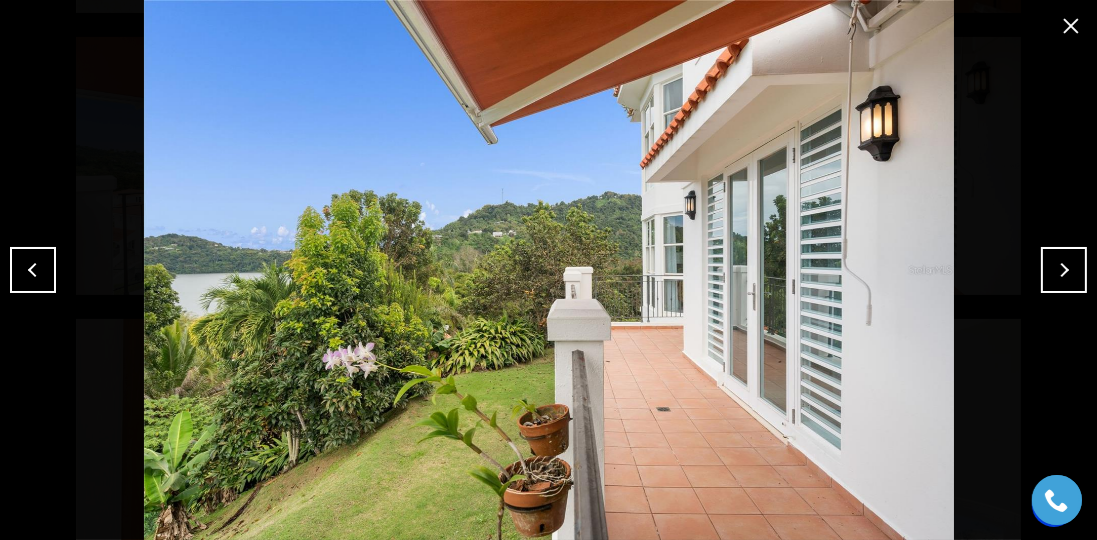 click at bounding box center [1071, 26] 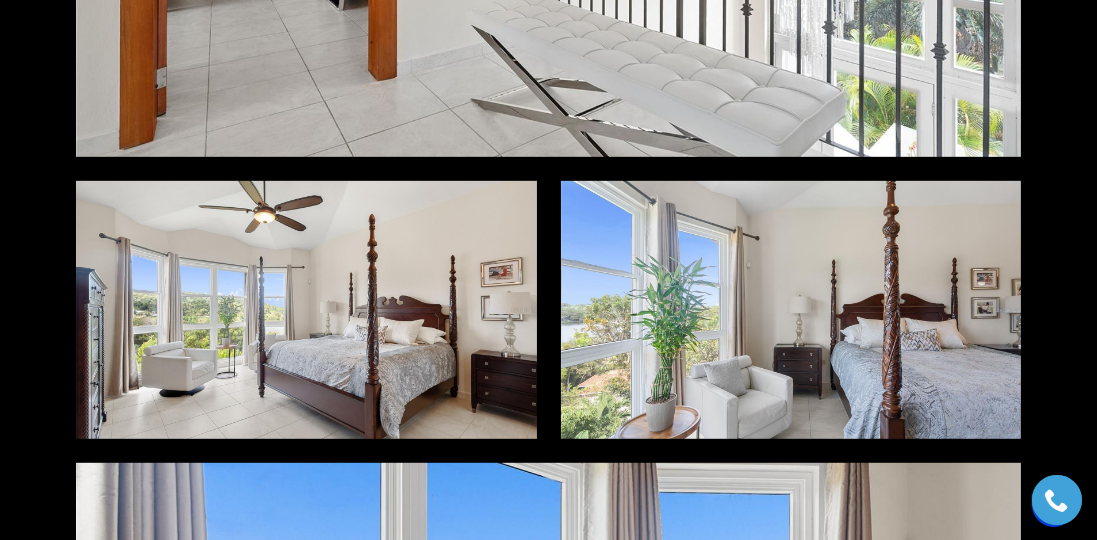 scroll, scrollTop: 8971, scrollLeft: 0, axis: vertical 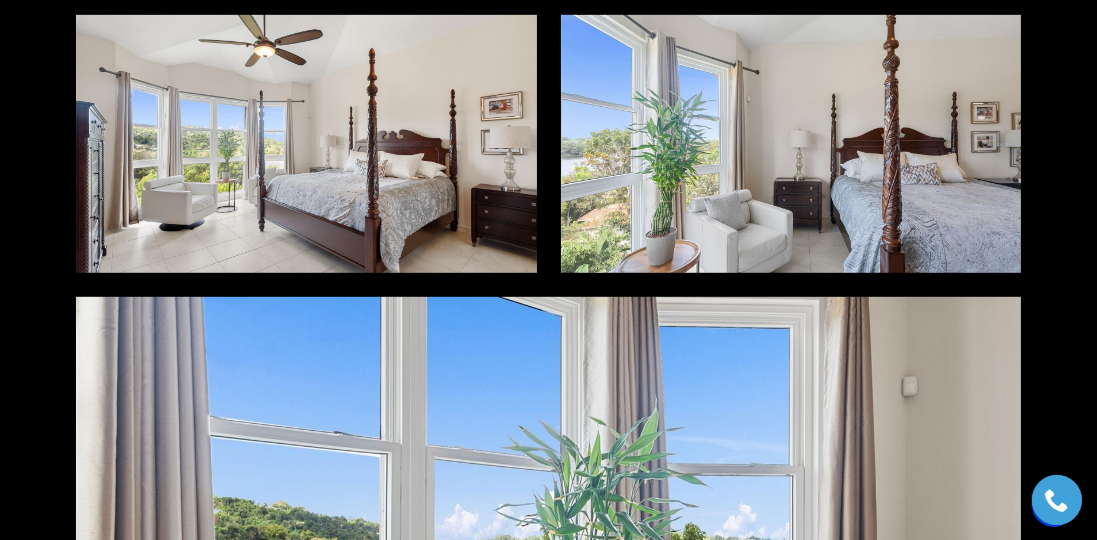 click at bounding box center [791, 144] 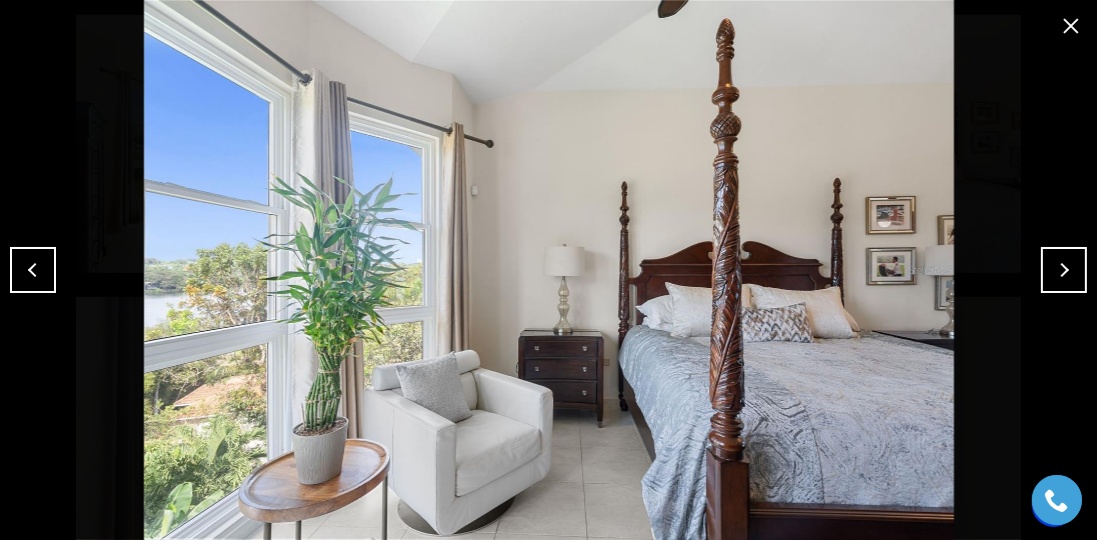 click at bounding box center (1071, 26) 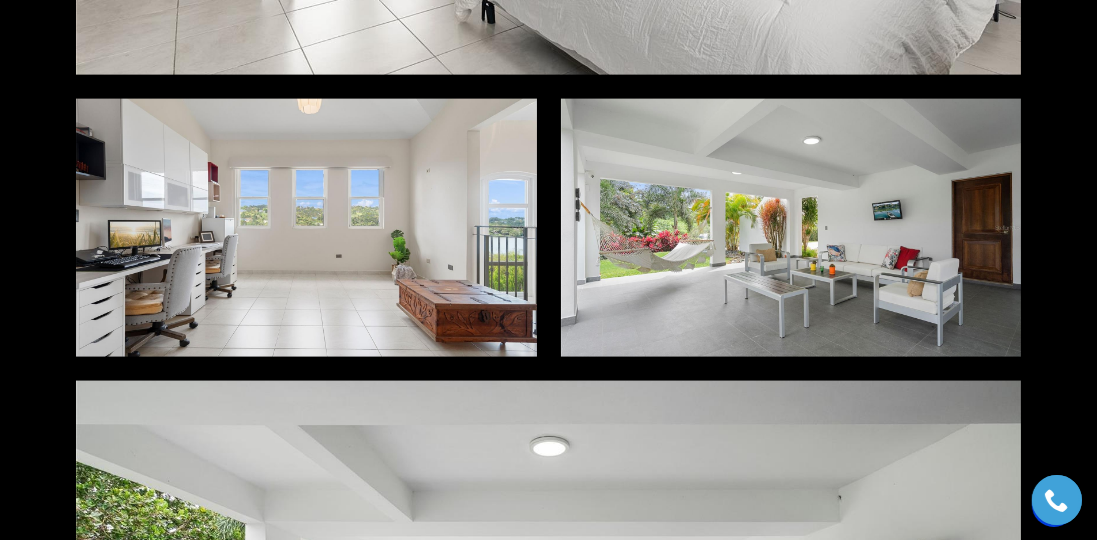 scroll, scrollTop: 10556, scrollLeft: 0, axis: vertical 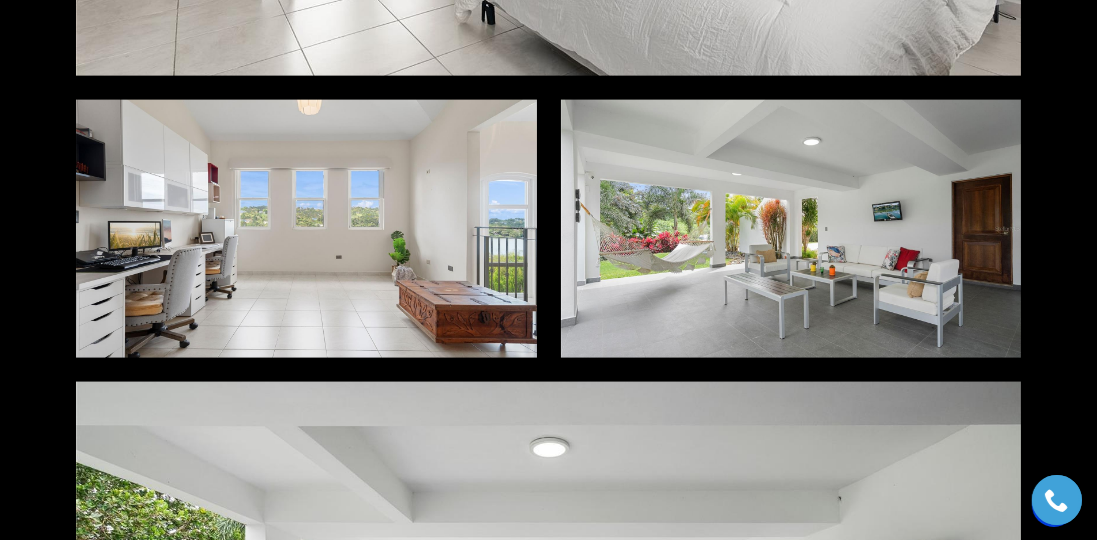 click at bounding box center (791, 229) 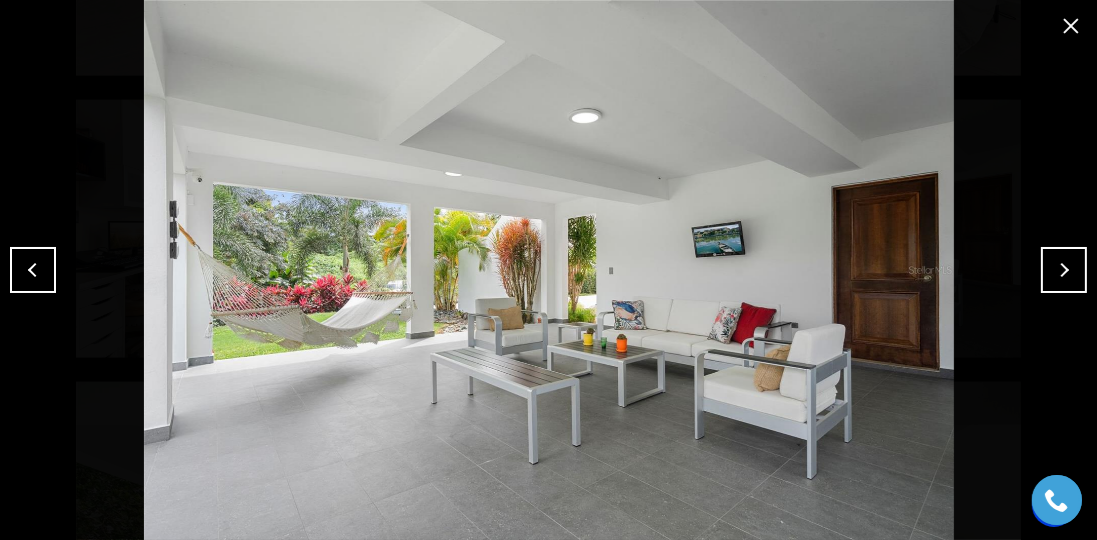 drag, startPoint x: 1068, startPoint y: 21, endPoint x: 1058, endPoint y: 22, distance: 10.049875 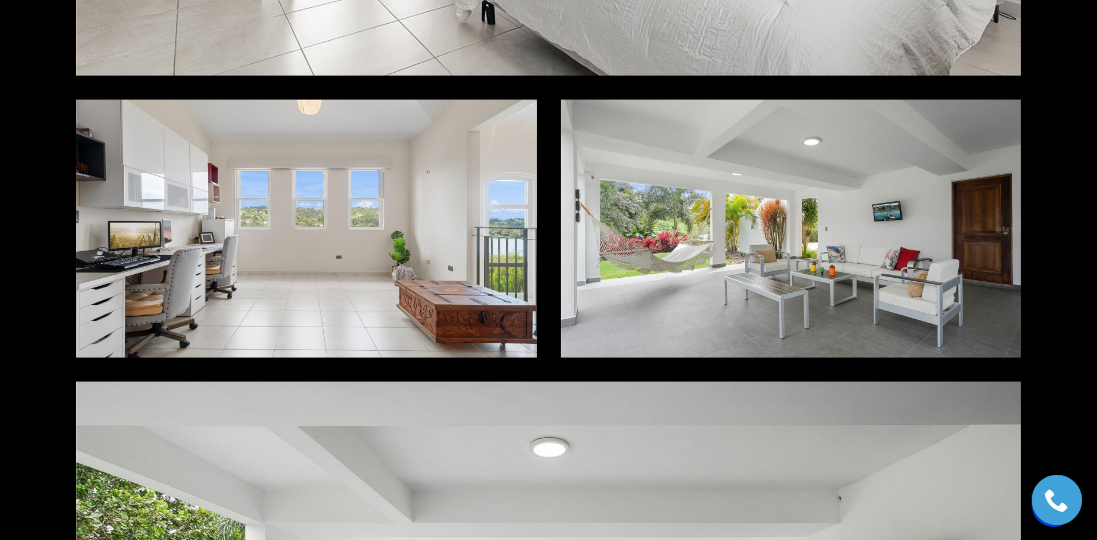 click at bounding box center (306, 229) 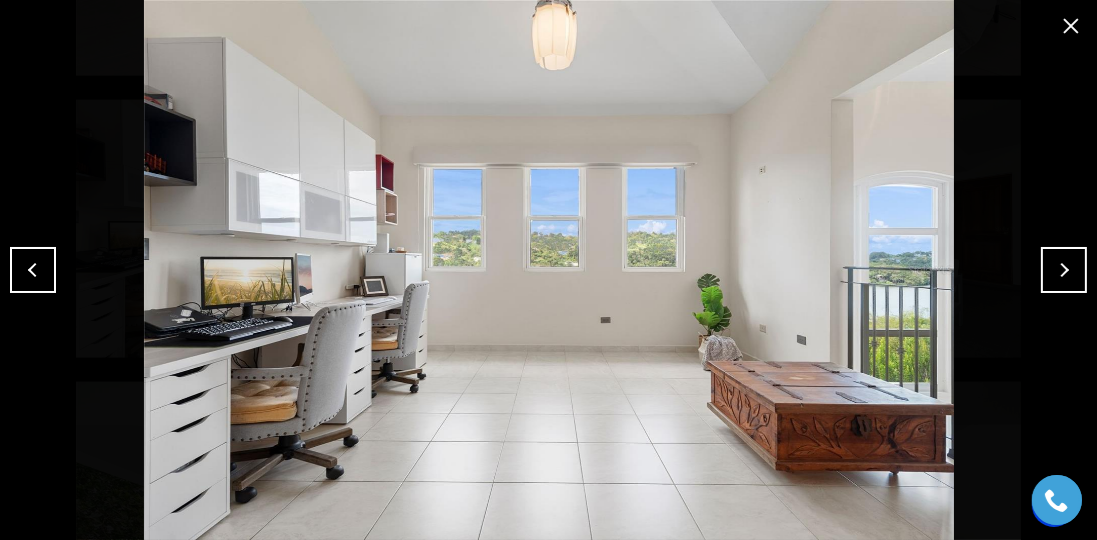 click at bounding box center [1071, 26] 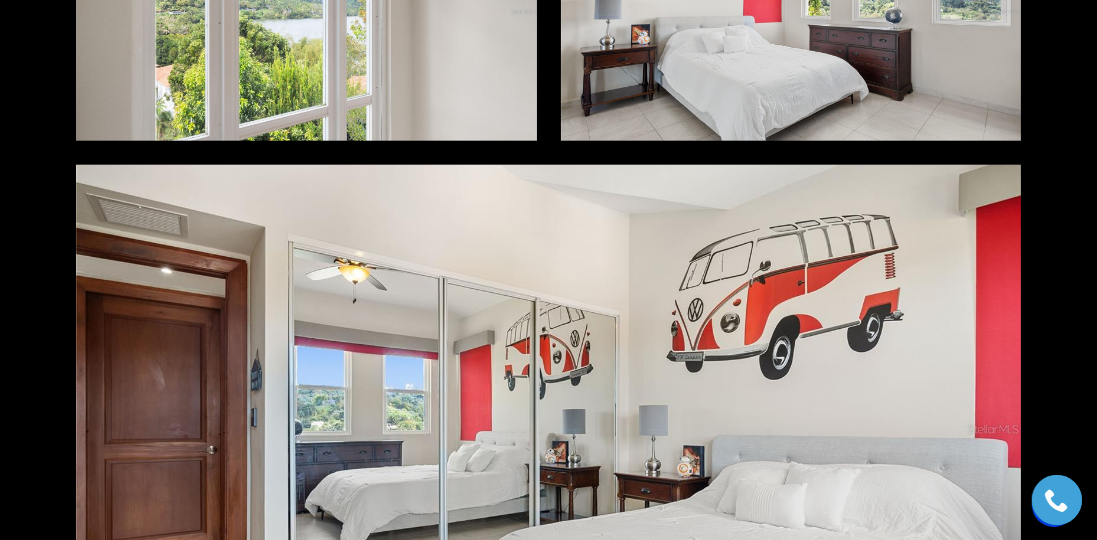 scroll, scrollTop: 10098, scrollLeft: 0, axis: vertical 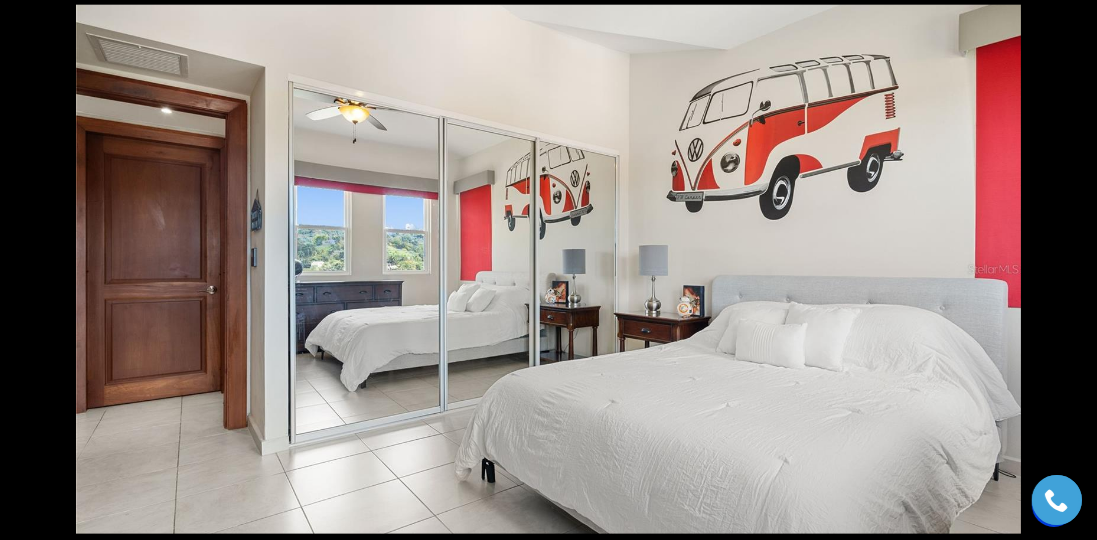 click at bounding box center [548, 269] 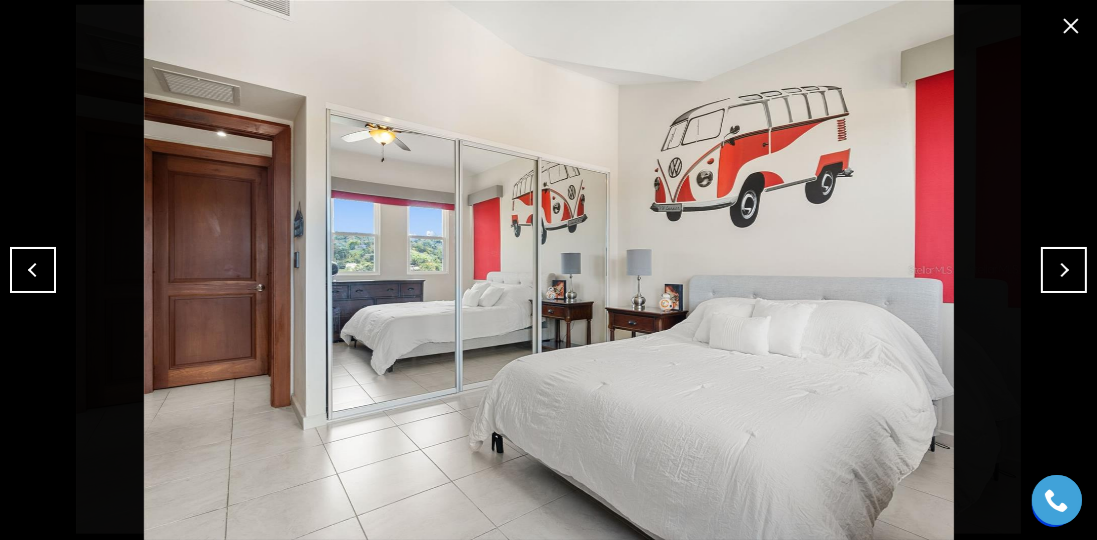 click at bounding box center [1071, 26] 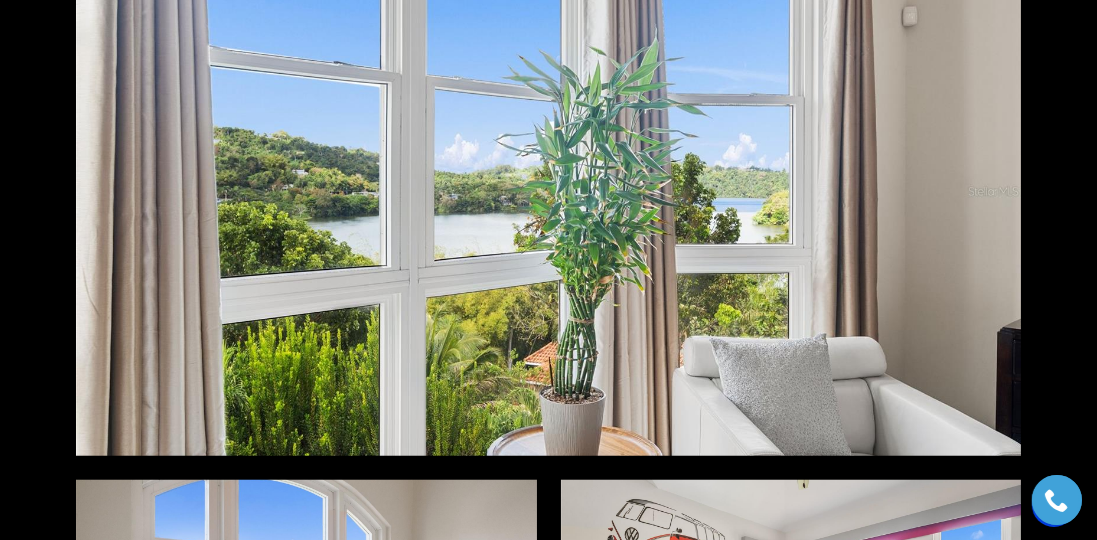 scroll, scrollTop: 9298, scrollLeft: 0, axis: vertical 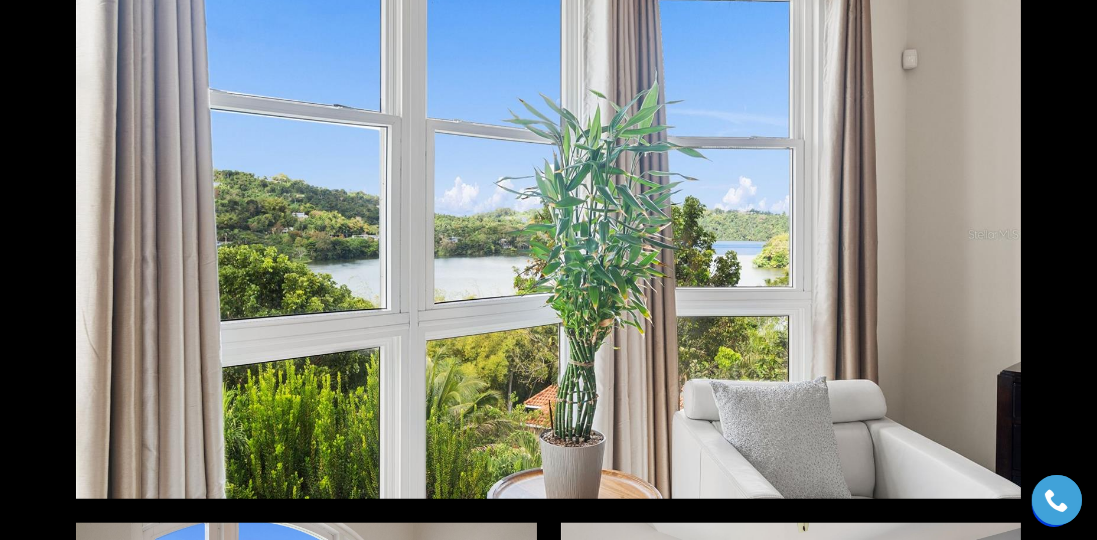 click at bounding box center (548, 234) 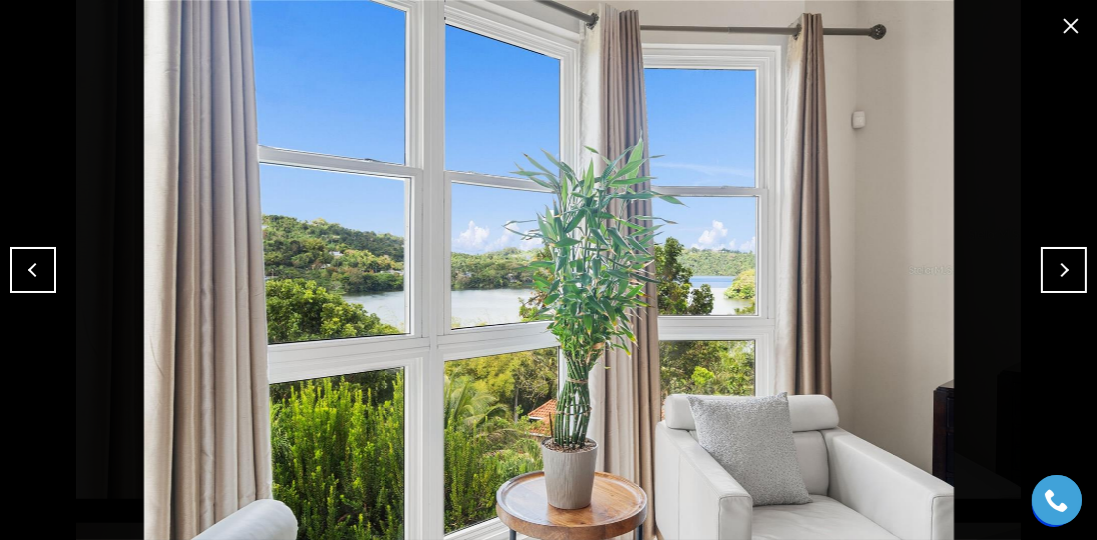 click at bounding box center [549, 270] 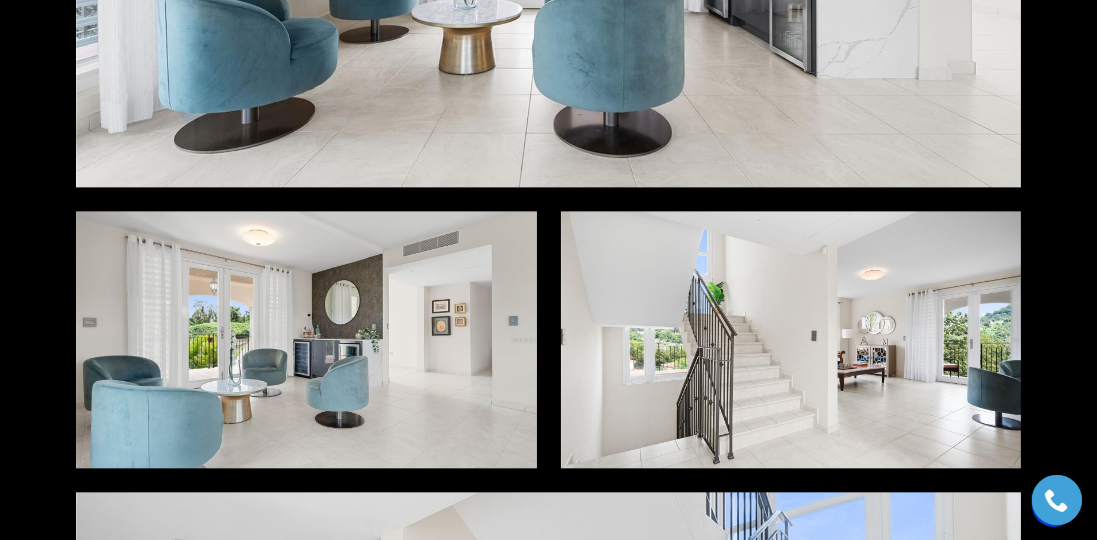 scroll, scrollTop: 4613, scrollLeft: 0, axis: vertical 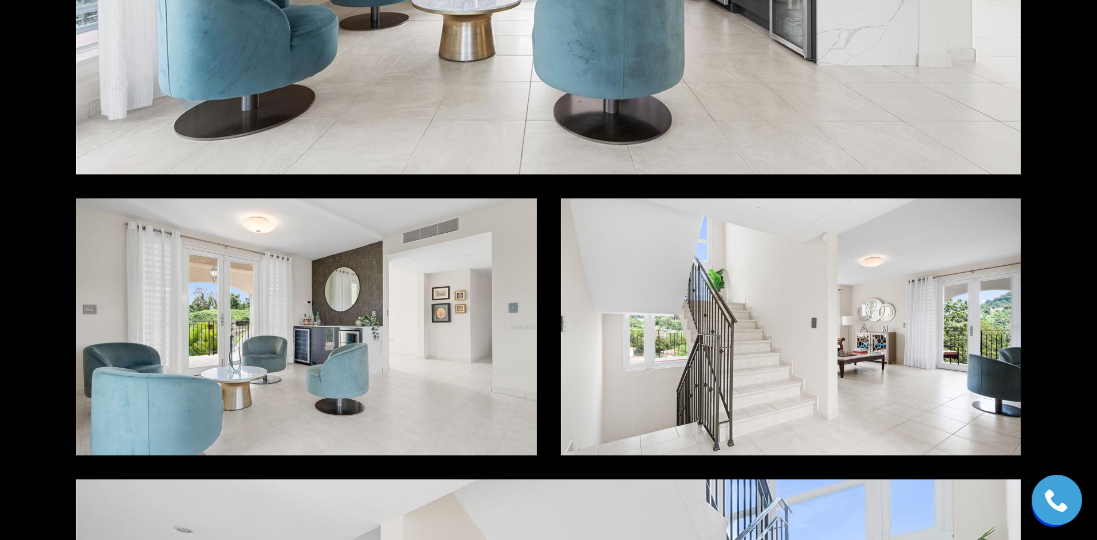 click at bounding box center [306, 327] 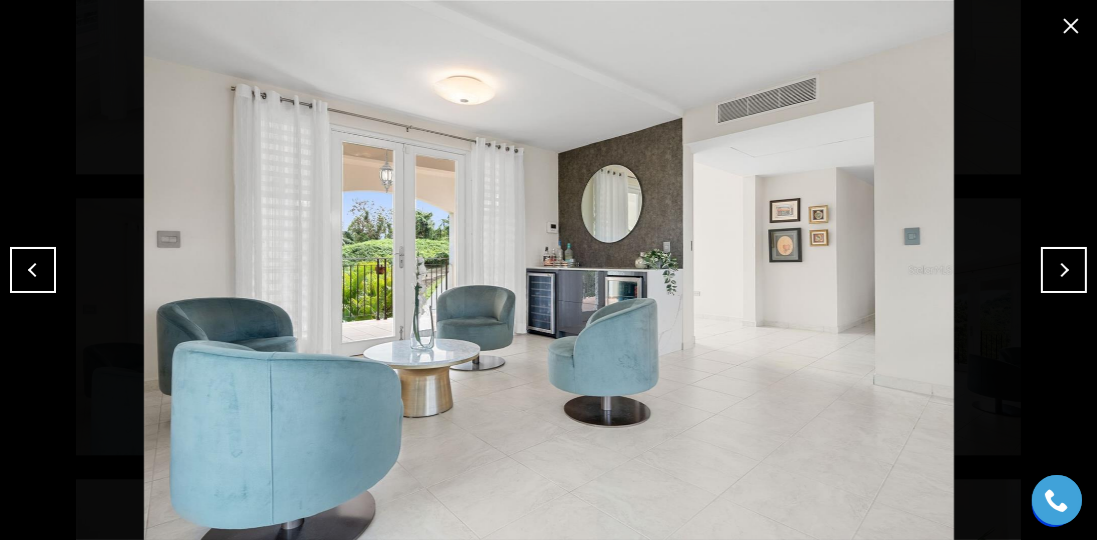 click at bounding box center [1071, 26] 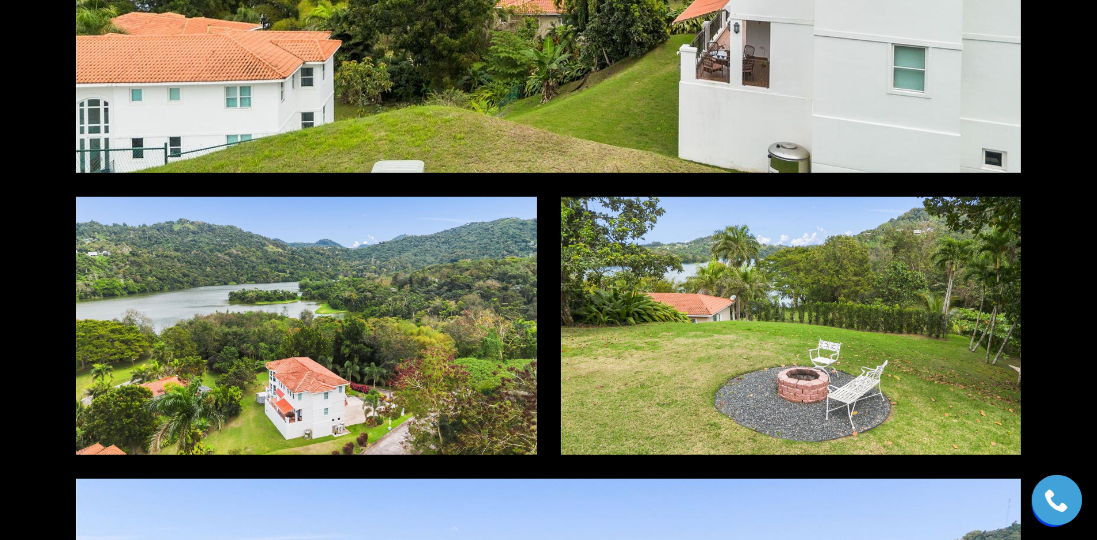 scroll, scrollTop: 1241, scrollLeft: 0, axis: vertical 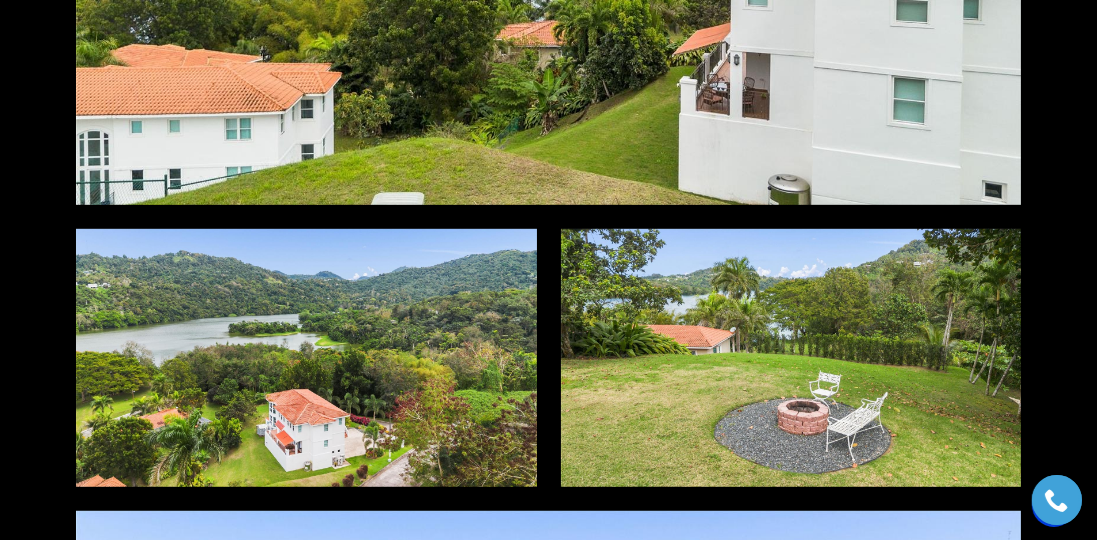 click at bounding box center (306, 358) 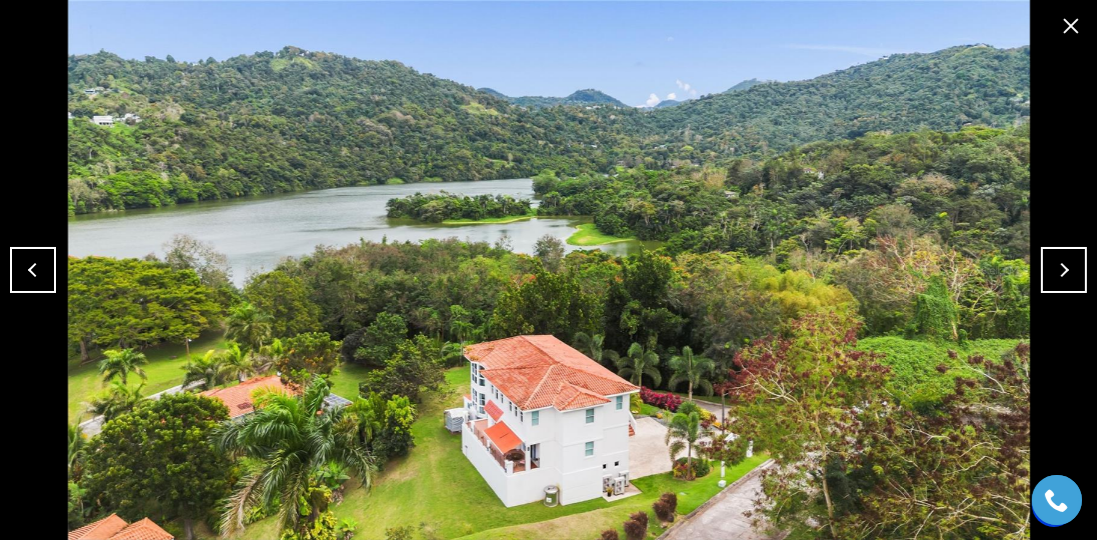 click at bounding box center [1071, 26] 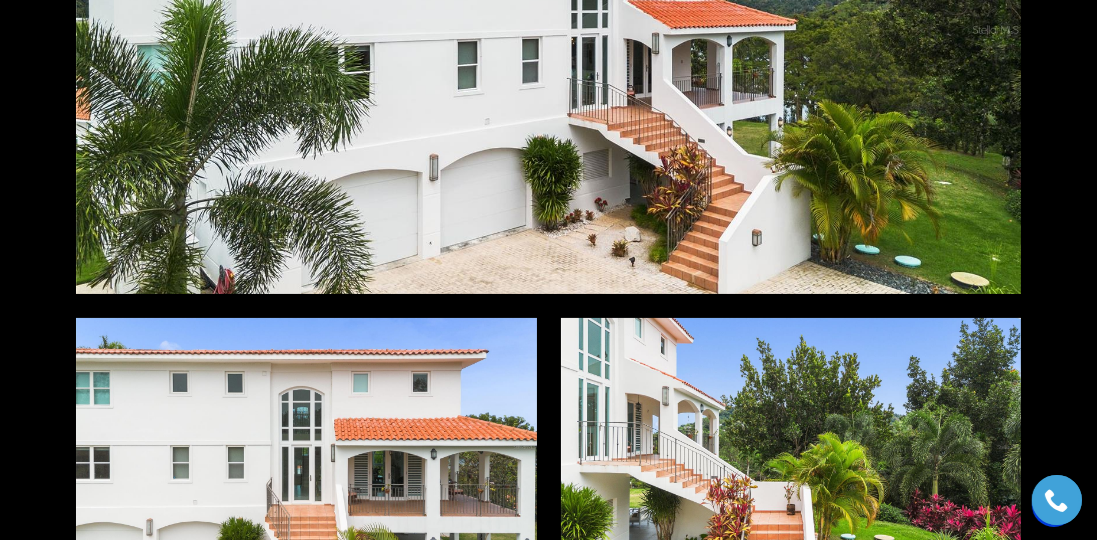scroll, scrollTop: 270, scrollLeft: 0, axis: vertical 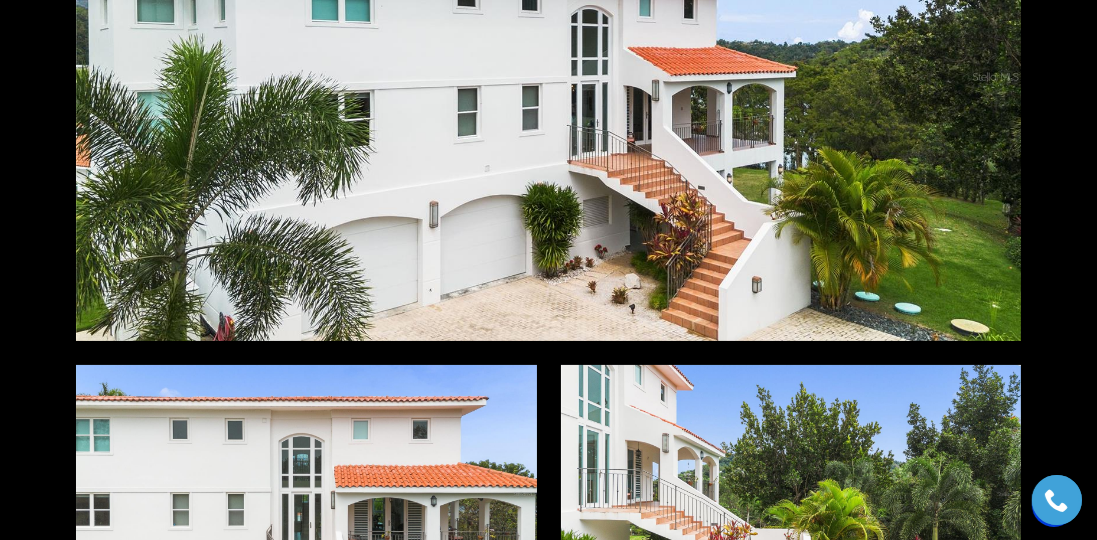 click at bounding box center (548, 76) 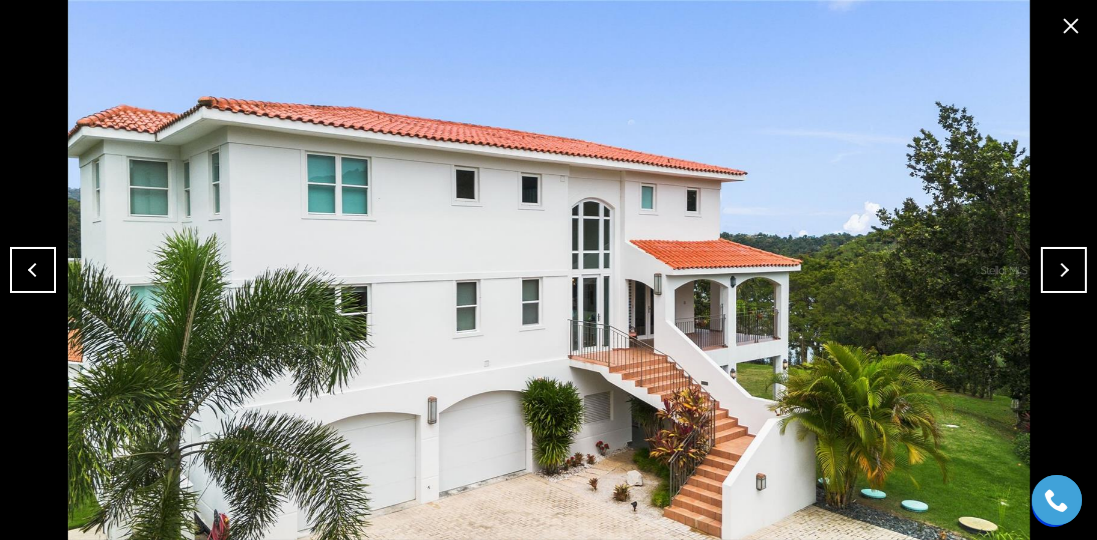 click at bounding box center [1071, 26] 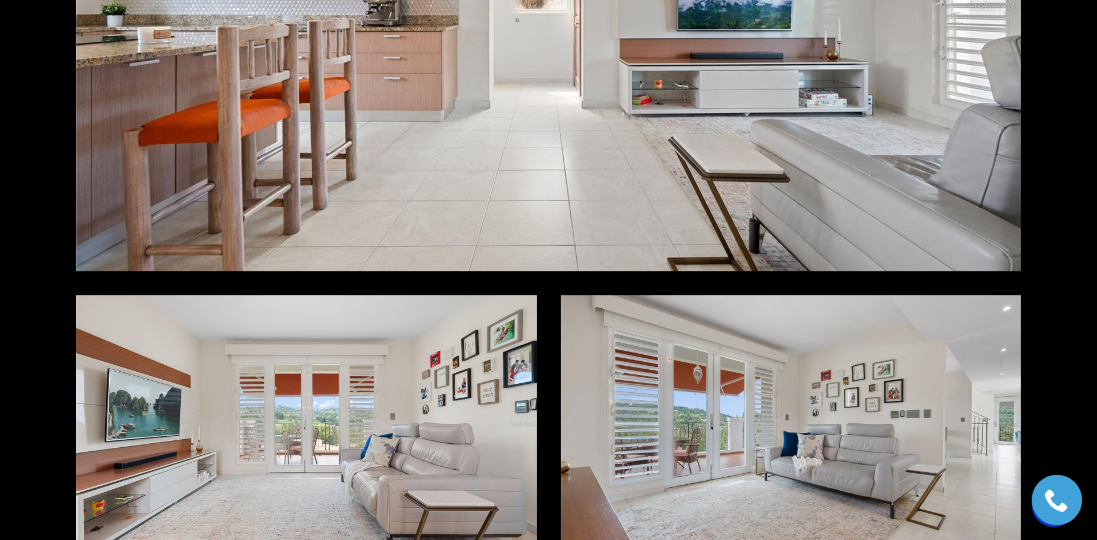 scroll, scrollTop: 6041, scrollLeft: 0, axis: vertical 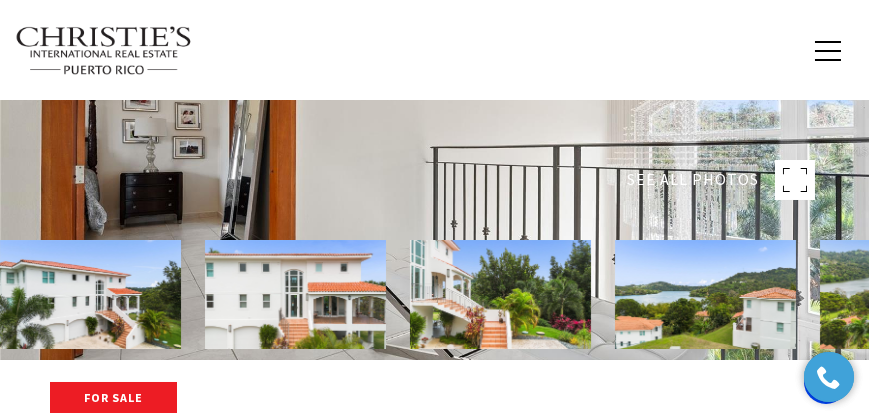 click 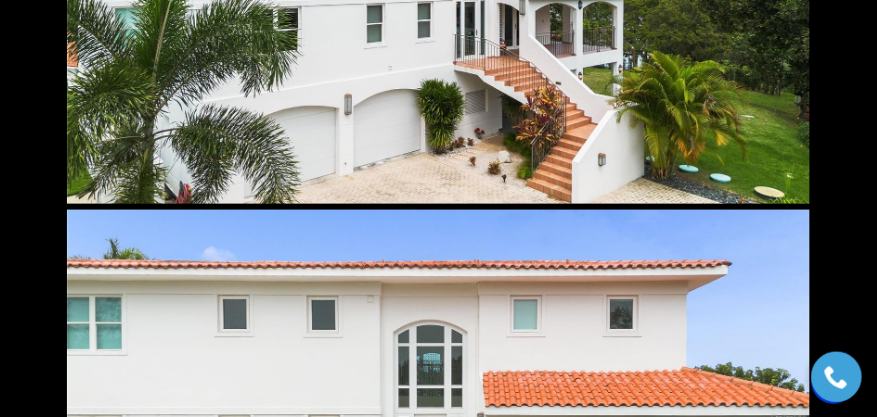 drag, startPoint x: 755, startPoint y: 277, endPoint x: 744, endPoint y: 291, distance: 17.804493 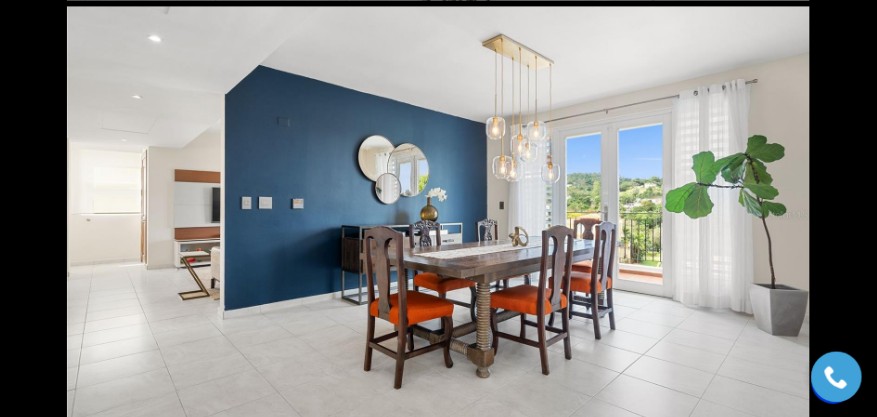 scroll, scrollTop: 8084, scrollLeft: 0, axis: vertical 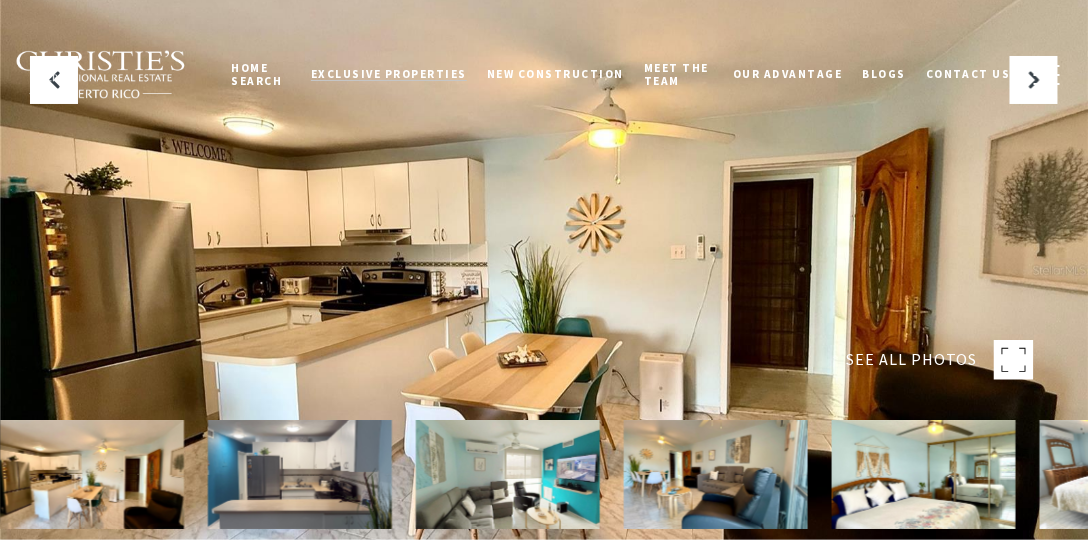drag, startPoint x: 0, startPoint y: 0, endPoint x: 481, endPoint y: 117, distance: 495.02524 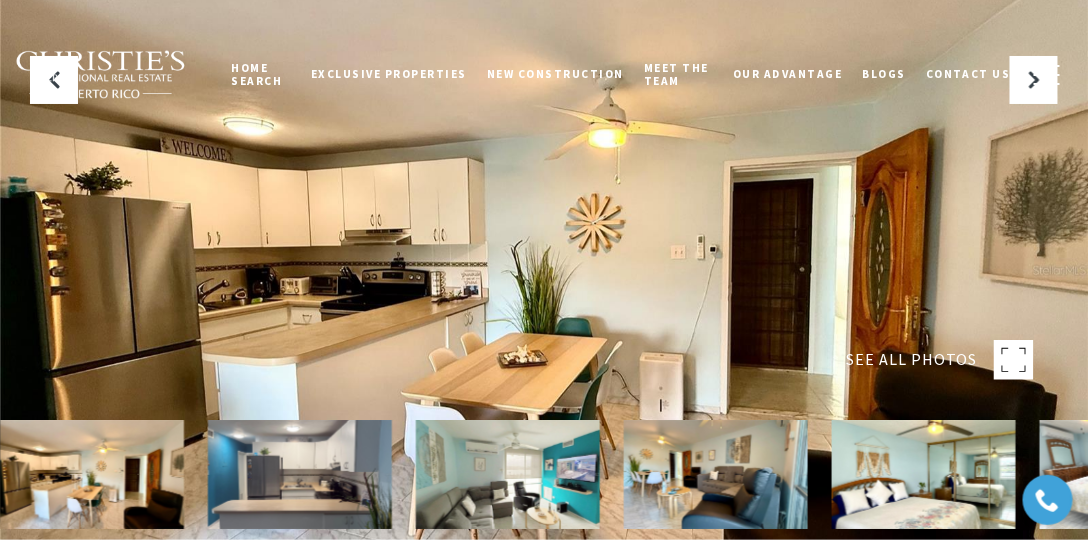 scroll, scrollTop: 0, scrollLeft: 0, axis: both 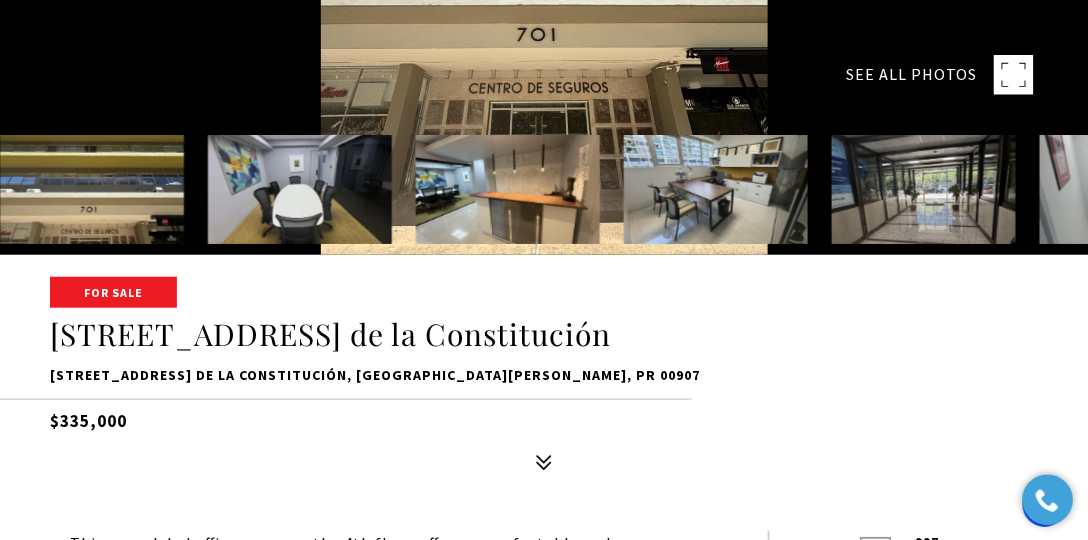 click at bounding box center [924, 189] 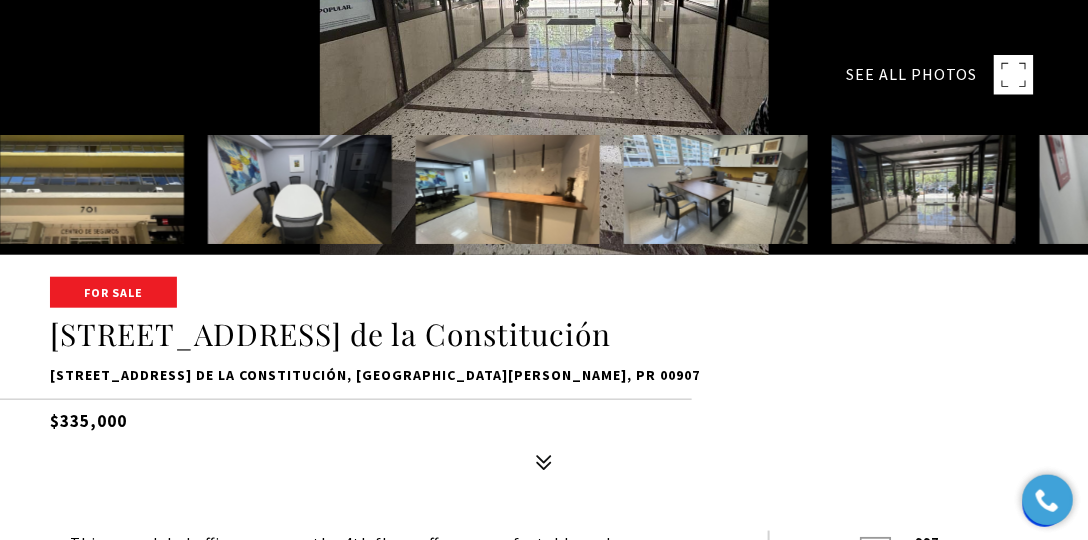 click 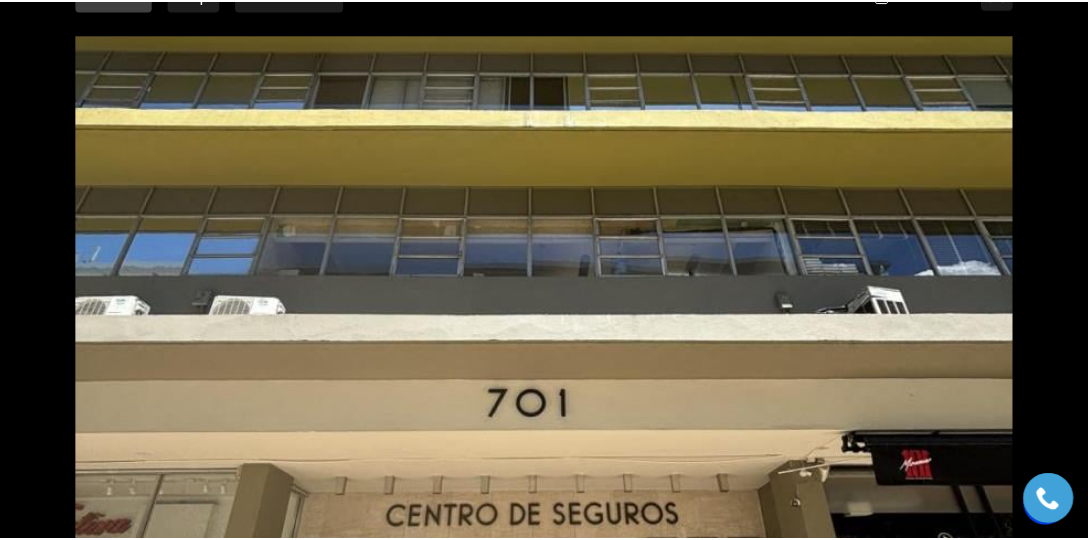 scroll, scrollTop: 0, scrollLeft: 0, axis: both 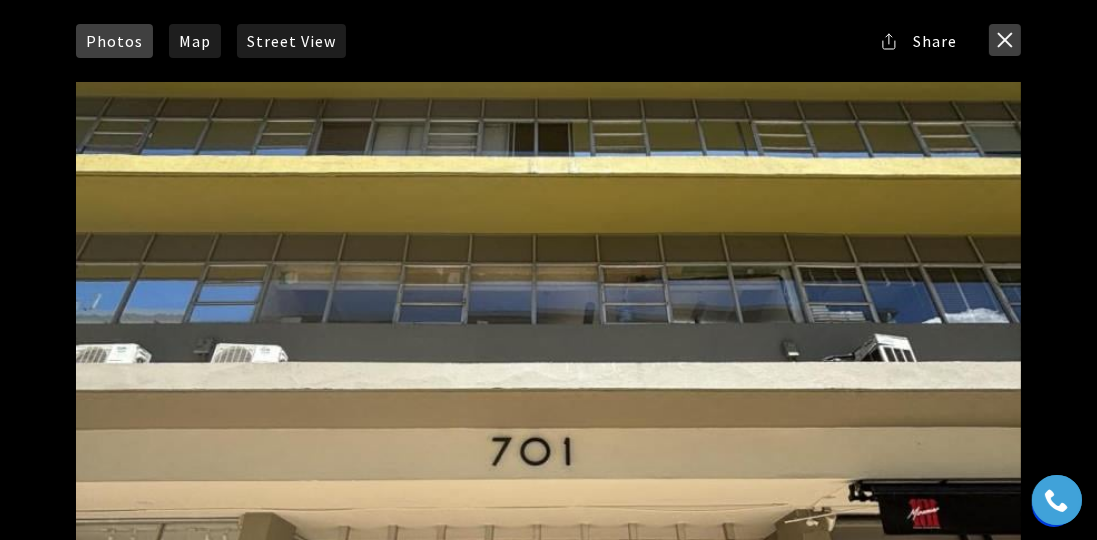 click at bounding box center [1005, 40] 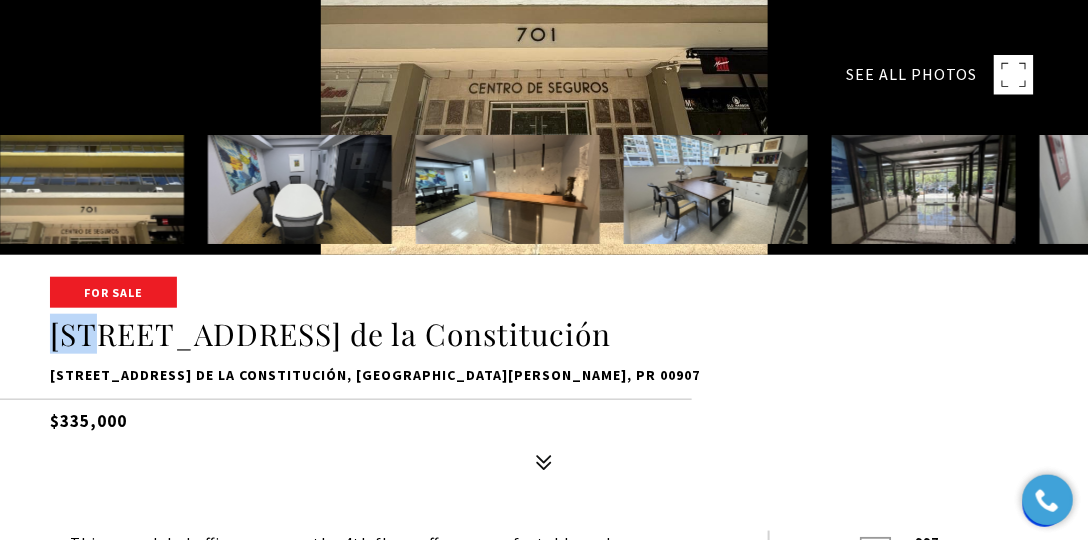 drag, startPoint x: 106, startPoint y: 346, endPoint x: 93, endPoint y: 346, distance: 13 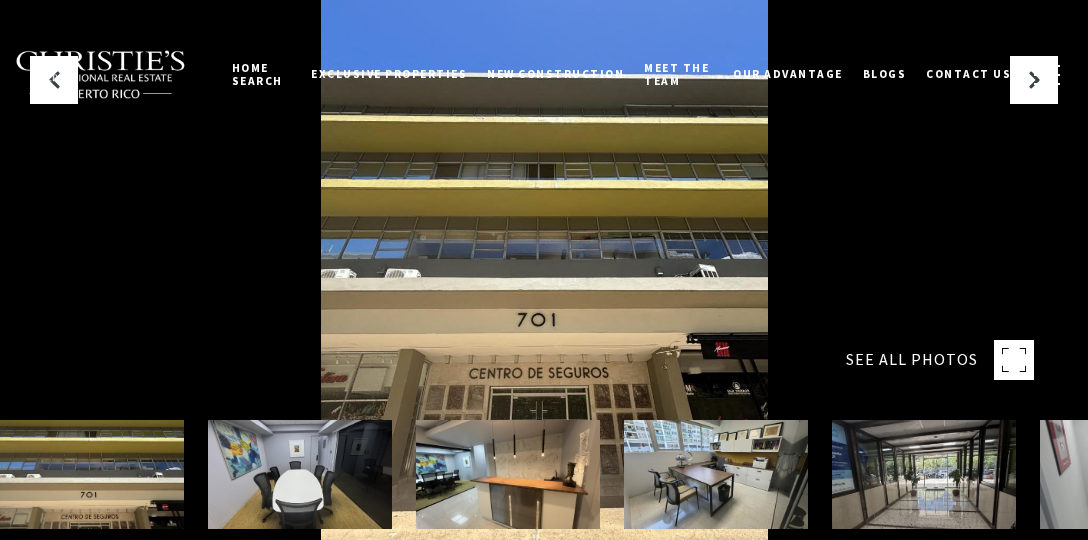 scroll, scrollTop: 0, scrollLeft: 0, axis: both 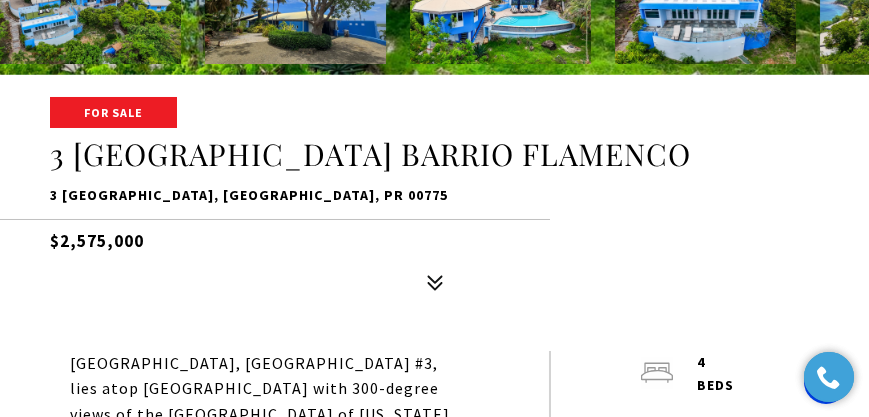 drag, startPoint x: 50, startPoint y: 163, endPoint x: 818, endPoint y: 171, distance: 768.0417 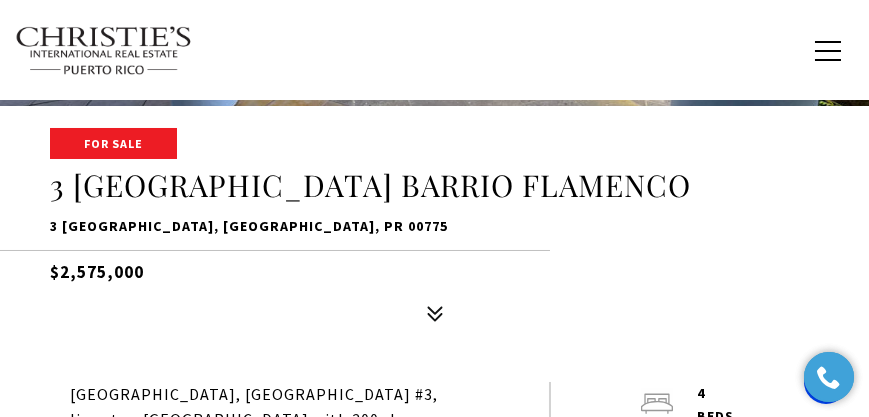 scroll, scrollTop: 228, scrollLeft: 0, axis: vertical 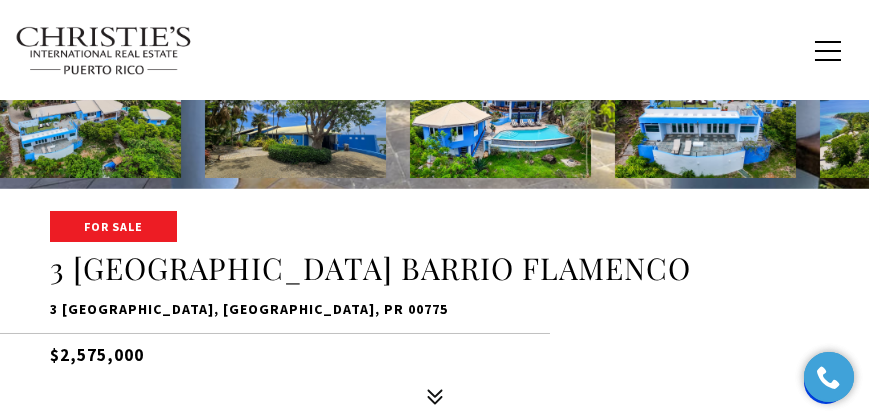 drag, startPoint x: 160, startPoint y: 354, endPoint x: 55, endPoint y: 362, distance: 105.30432 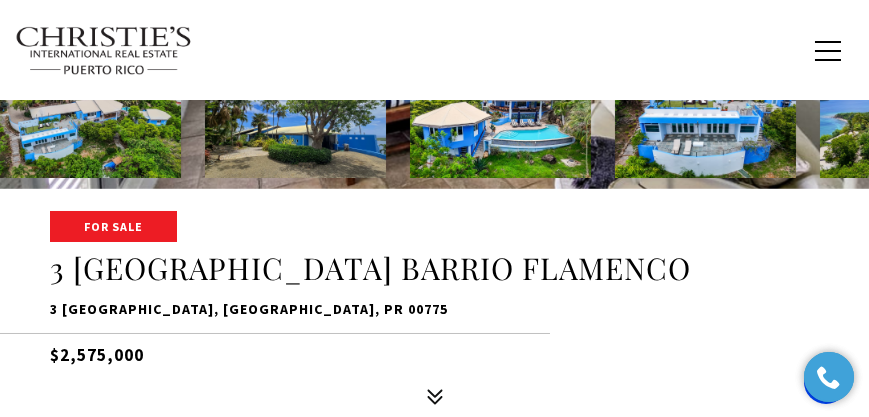 copy on "2,575,000" 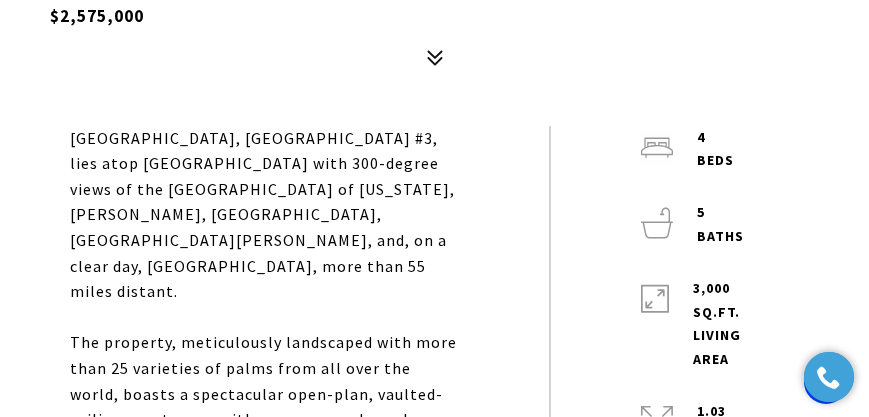 scroll, scrollTop: 571, scrollLeft: 0, axis: vertical 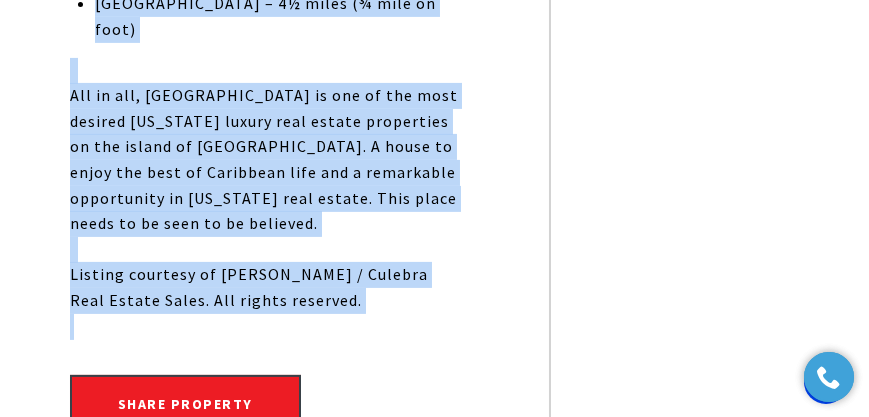 drag, startPoint x: 320, startPoint y: 129, endPoint x: 453, endPoint y: 90, distance: 138.60014 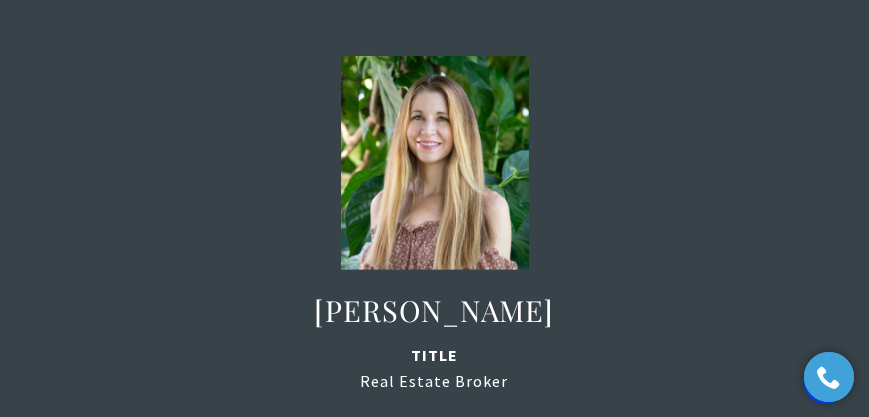 scroll, scrollTop: 5257, scrollLeft: 0, axis: vertical 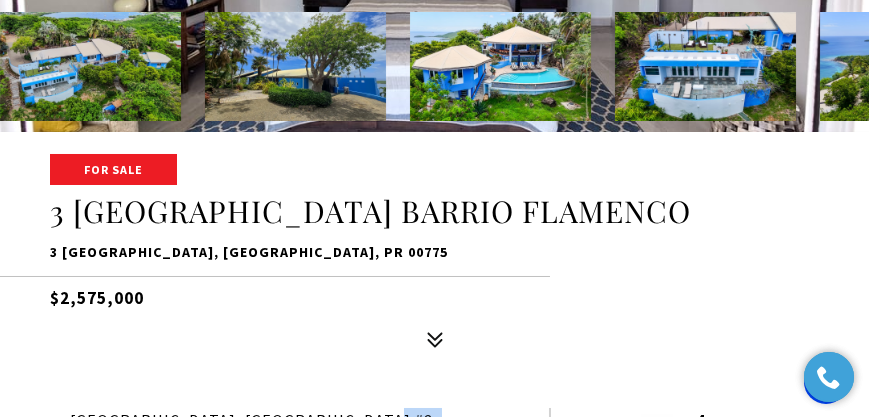 drag, startPoint x: 171, startPoint y: 301, endPoint x: 60, endPoint y: 277, distance: 113.56496 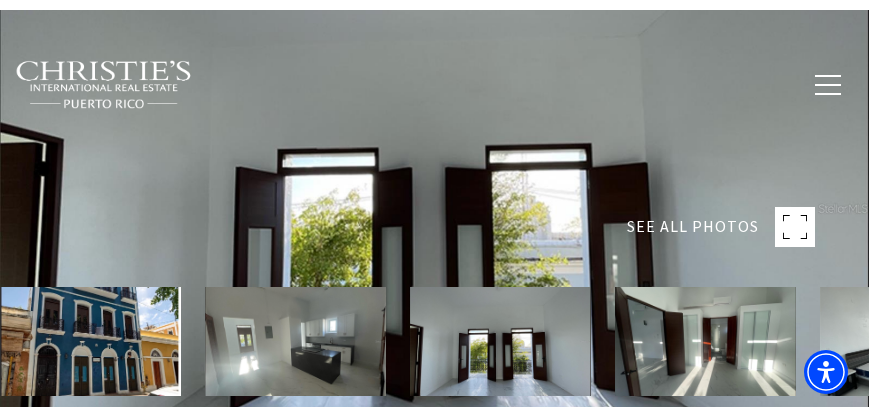scroll, scrollTop: 0, scrollLeft: 0, axis: both 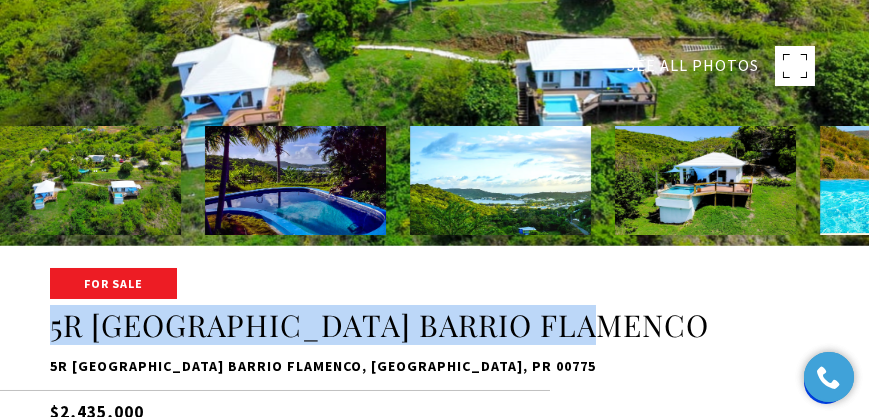 drag, startPoint x: 651, startPoint y: 330, endPoint x: 45, endPoint y: 340, distance: 606.0825 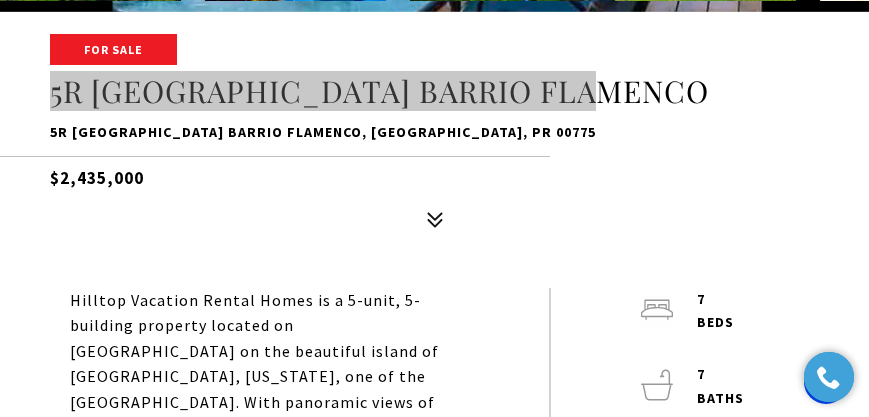 scroll, scrollTop: 457, scrollLeft: 0, axis: vertical 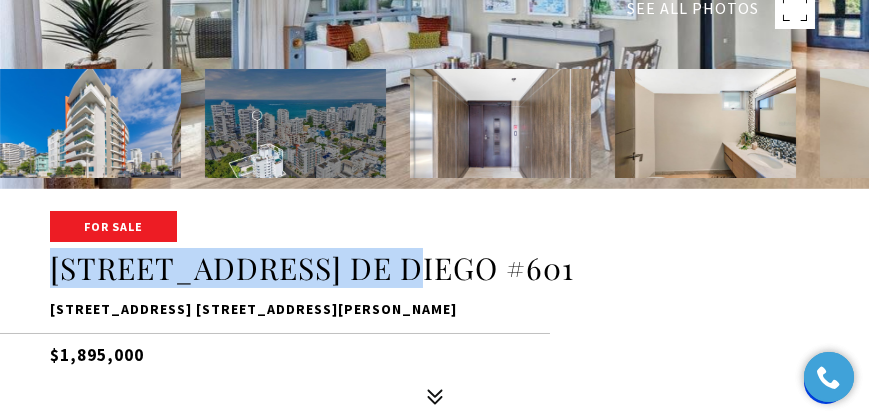 drag, startPoint x: 449, startPoint y: 284, endPoint x: 44, endPoint y: 271, distance: 405.2086 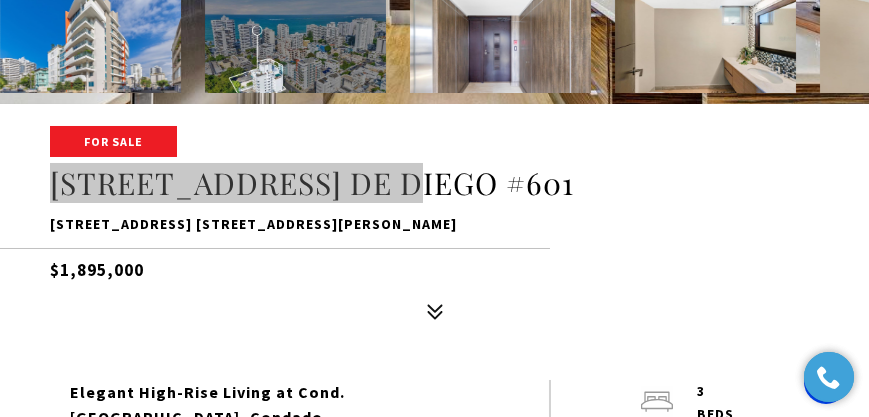 scroll, scrollTop: 342, scrollLeft: 0, axis: vertical 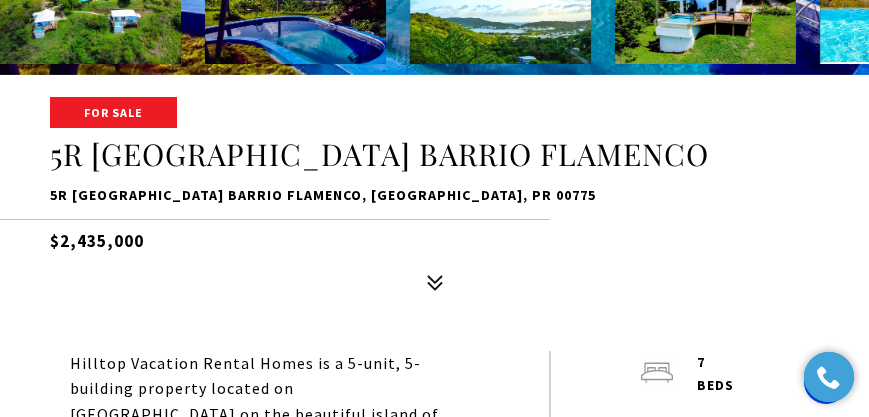 drag, startPoint x: 130, startPoint y: 244, endPoint x: 64, endPoint y: 236, distance: 66.48308 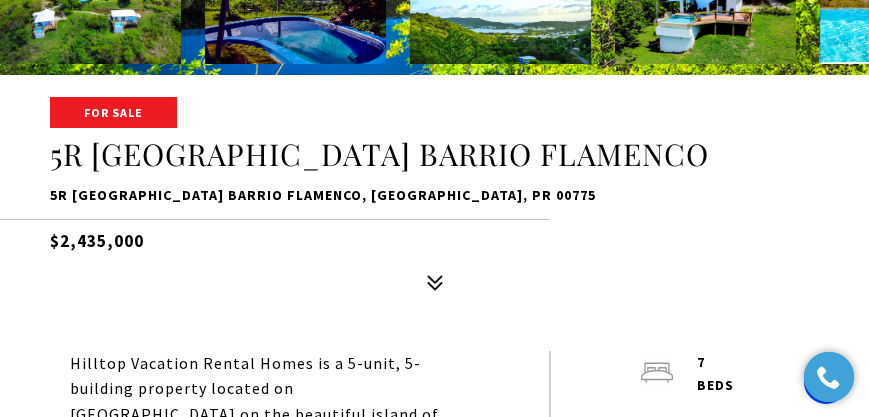 copy on "2,435,000" 